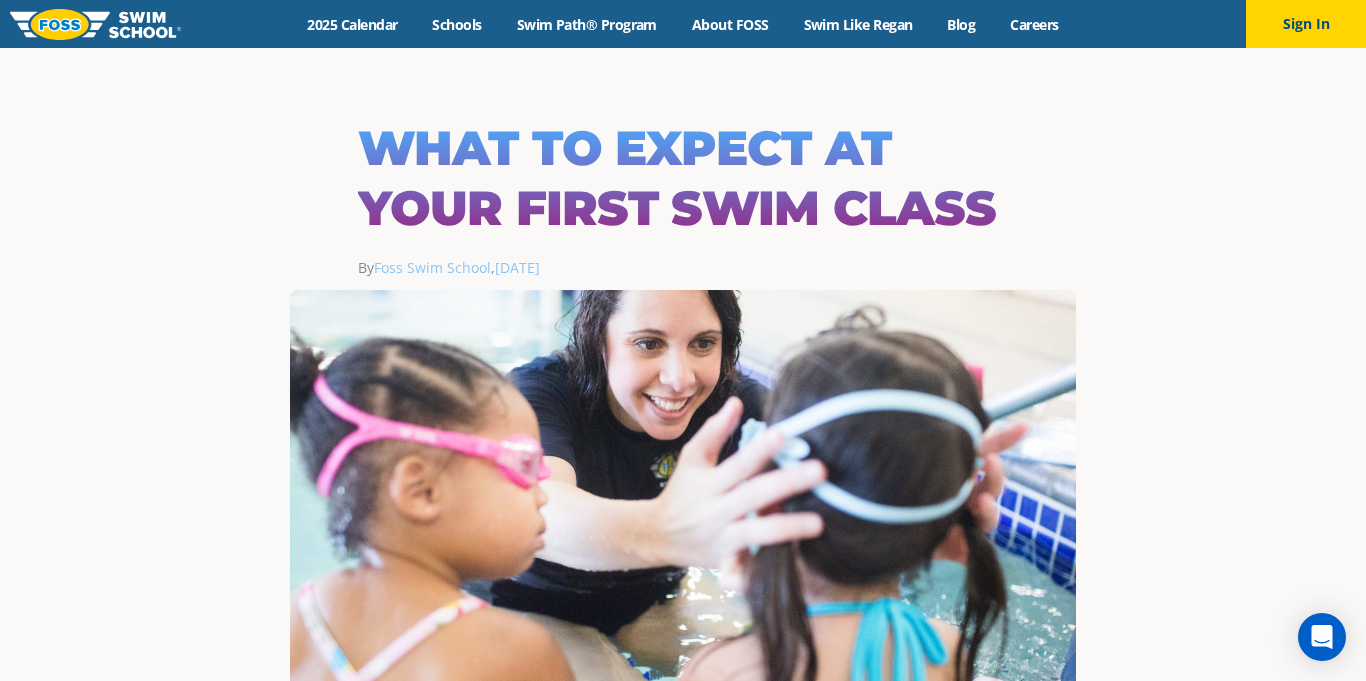 scroll, scrollTop: 0, scrollLeft: 0, axis: both 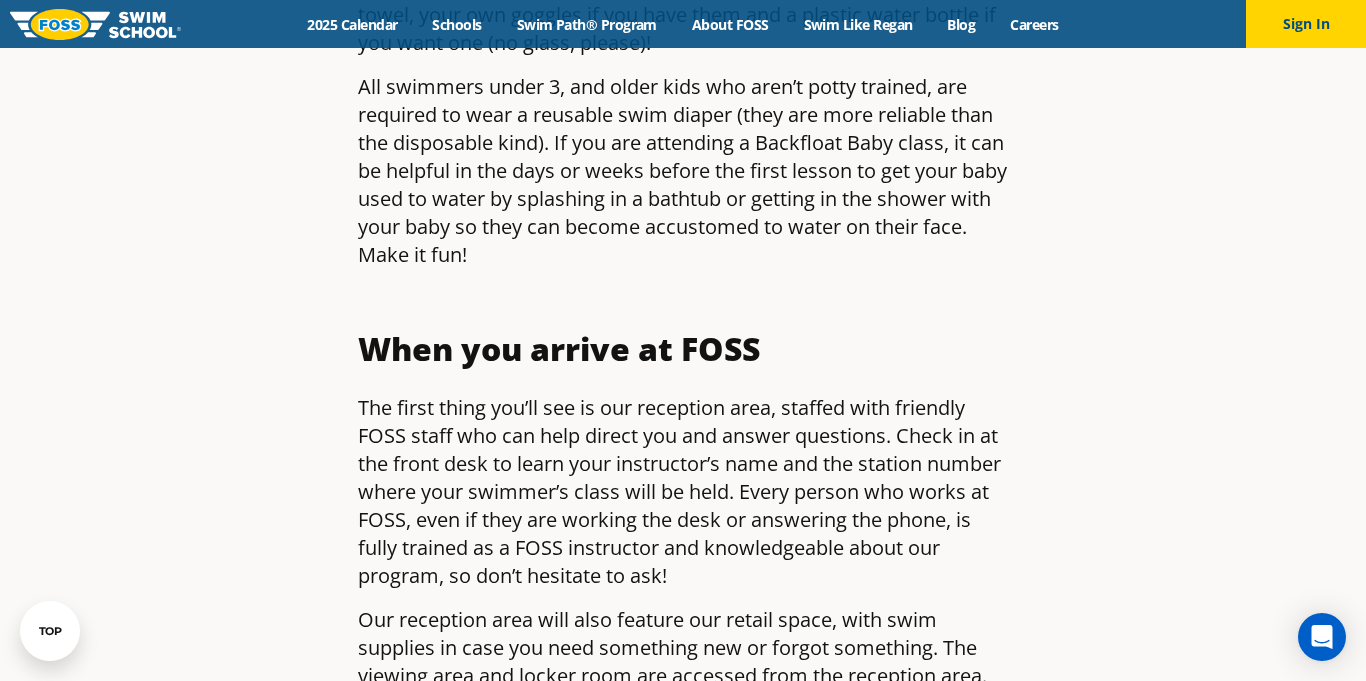 click on "All swimmers under 3, and older kids who aren’t potty trained, are required to wear a reusable swim diaper (they are more reliable than the disposable kind). If you are attending a Backfloat Baby class, it can be helpful in the days or weeks before the first lesson to get your baby used to water by splashing in a bathtub or getting in the shower with your baby so they can become accustomed to water on their face. Make it fun!" at bounding box center (683, 171) 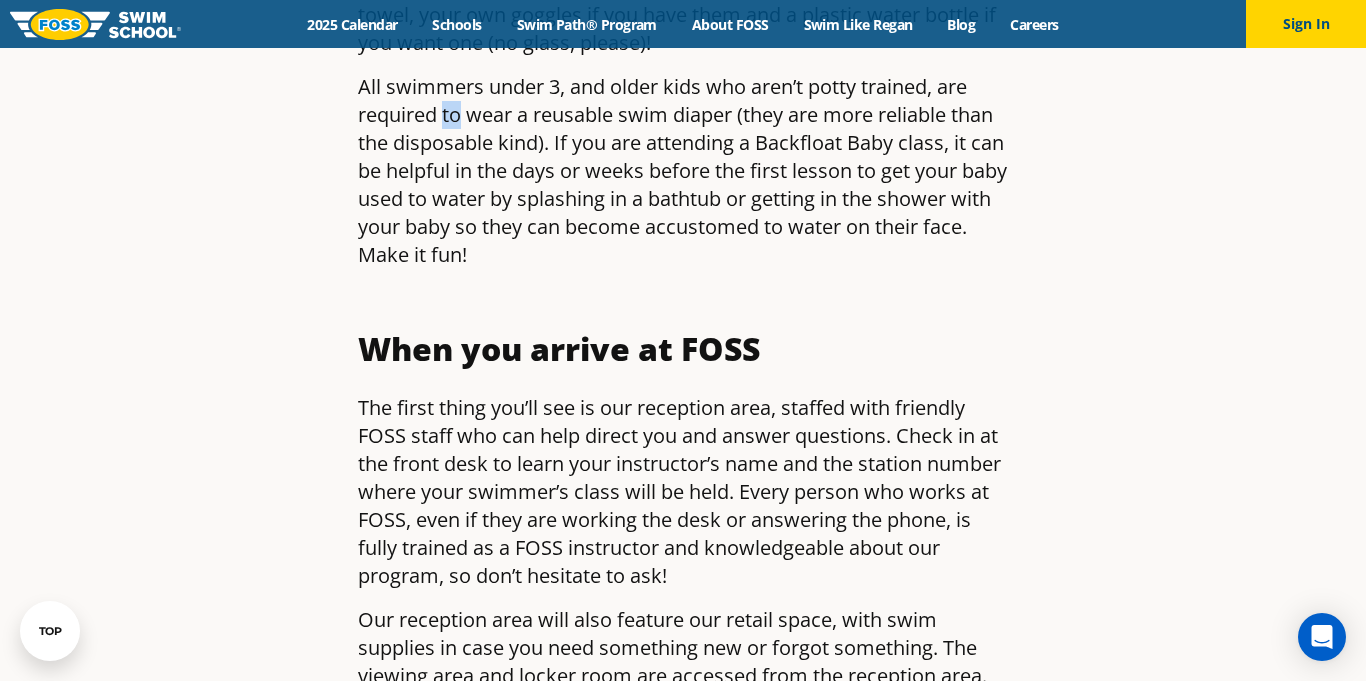 click on "All swimmers under 3, and older kids who aren’t potty trained, are required to wear a reusable swim diaper (they are more reliable than the disposable kind). If you are attending a Backfloat Baby class, it can be helpful in the days or weeks before the first lesson to get your baby used to water by splashing in a bathtub or getting in the shower with your baby so they can become accustomed to water on their face. Make it fun!" at bounding box center (683, 171) 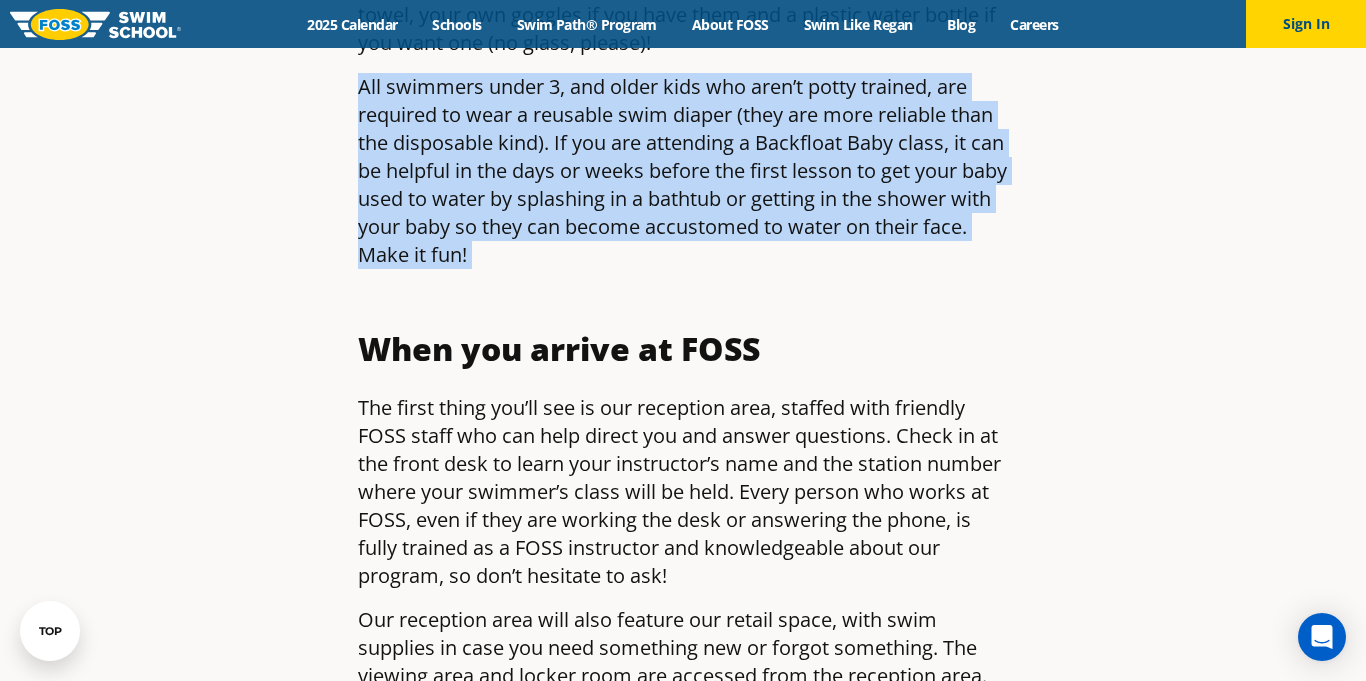 click on "All swimmers under 3, and older kids who aren’t potty trained, are required to wear a reusable swim diaper (they are more reliable than the disposable kind). If you are attending a Backfloat Baby class, it can be helpful in the days or weeks before the first lesson to get your baby used to water by splashing in a bathtub or getting in the shower with your baby so they can become accustomed to water on their face. Make it fun!" at bounding box center (683, 171) 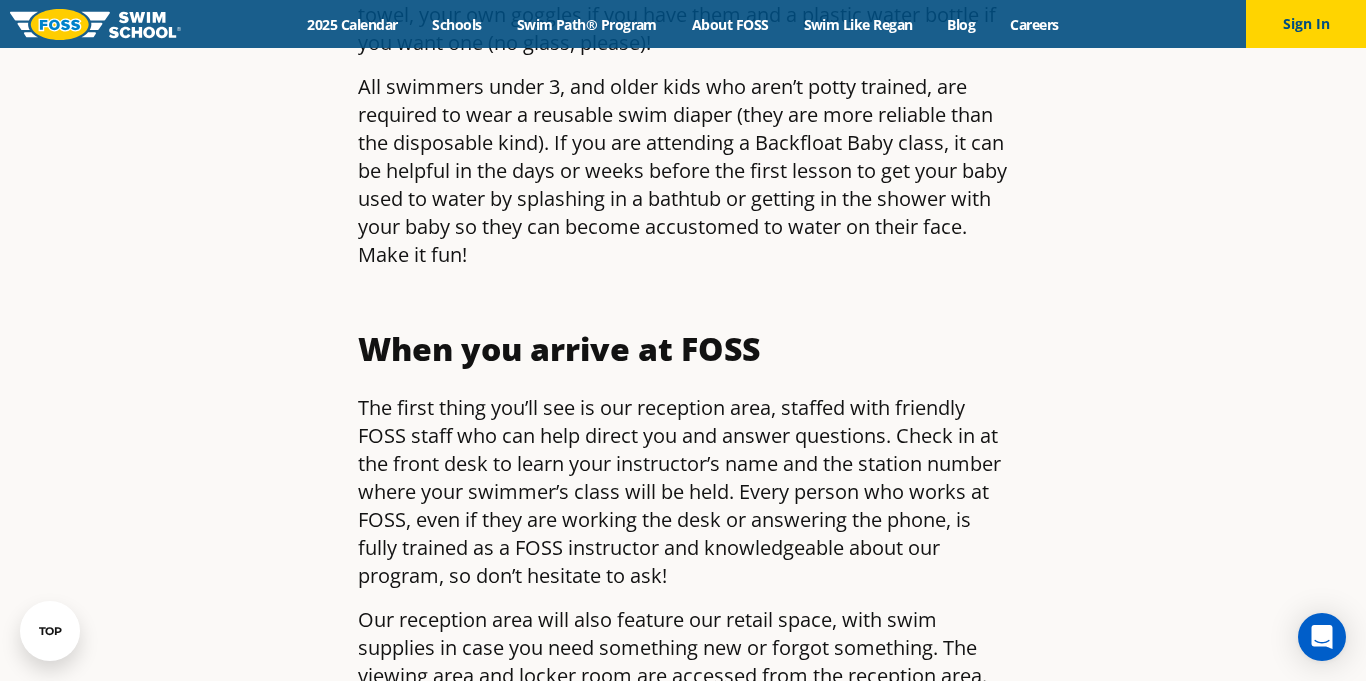 click on "All swimmers under 3, and older kids who aren’t potty trained, are required to wear a reusable swim diaper (they are more reliable than the disposable kind). If you are attending a Backfloat Baby class, it can be helpful in the days or weeks before the first lesson to get your baby used to water by splashing in a bathtub or getting in the shower with your baby so they can become accustomed to water on their face. Make it fun!" at bounding box center [683, 171] 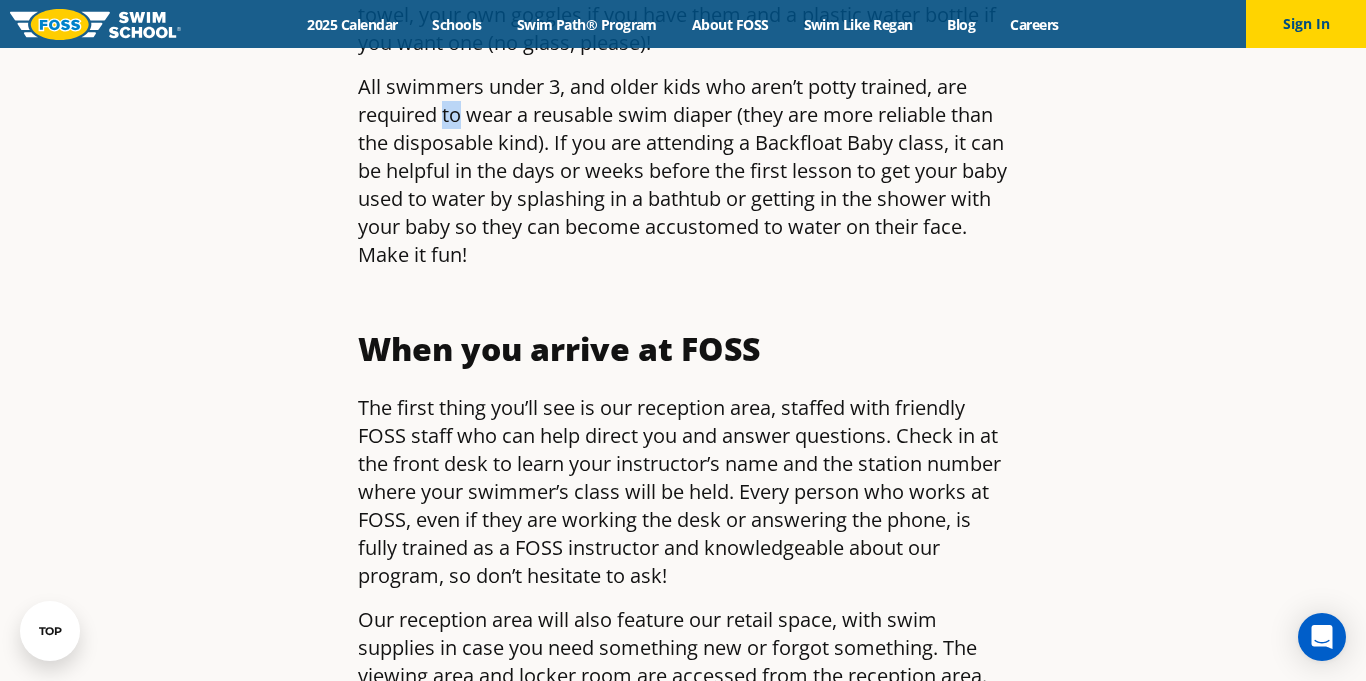 click on "All swimmers under 3, and older kids who aren’t potty trained, are required to wear a reusable swim diaper (they are more reliable than the disposable kind). If you are attending a Backfloat Baby class, it can be helpful in the days or weeks before the first lesson to get your baby used to water by splashing in a bathtub or getting in the shower with your baby so they can become accustomed to water on their face. Make it fun!" at bounding box center [683, 171] 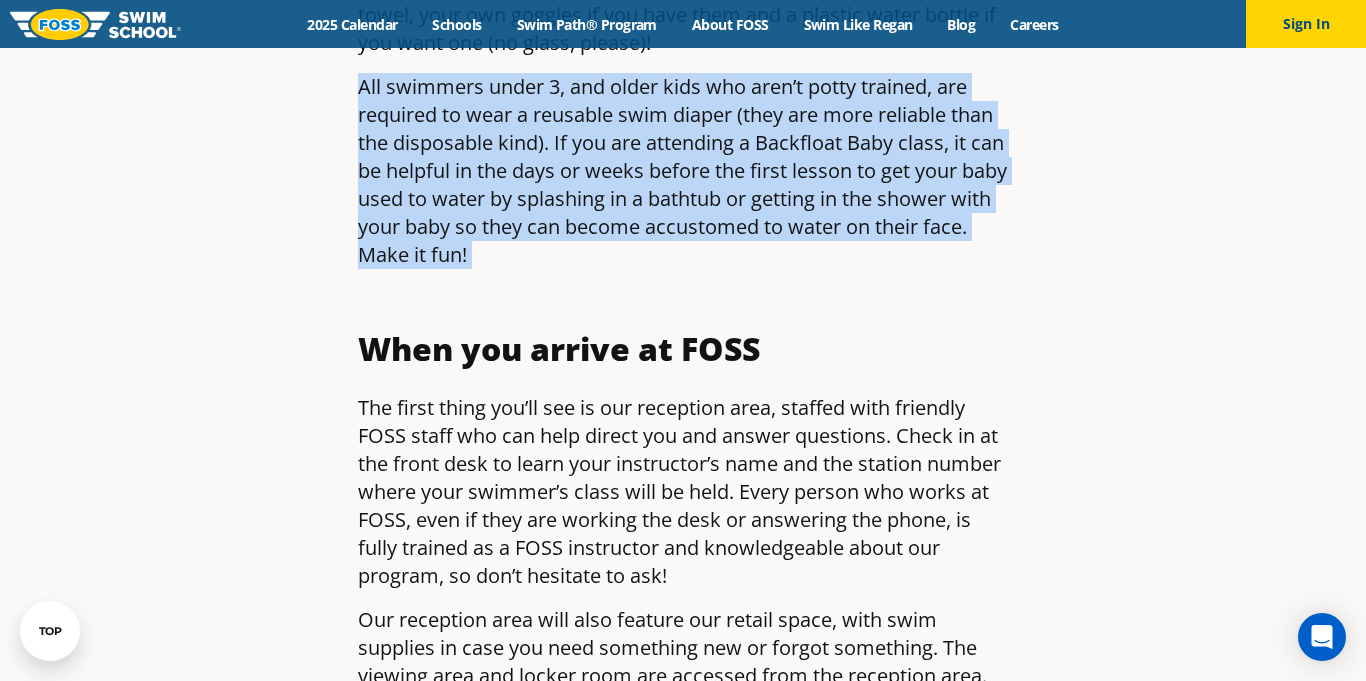 click on "All swimmers under 3, and older kids who aren’t potty trained, are required to wear a reusable swim diaper (they are more reliable than the disposable kind). If you are attending a Backfloat Baby class, it can be helpful in the days or weeks before the first lesson to get your baby used to water by splashing in a bathtub or getting in the shower with your baby so they can become accustomed to water on their face. Make it fun!" at bounding box center (683, 171) 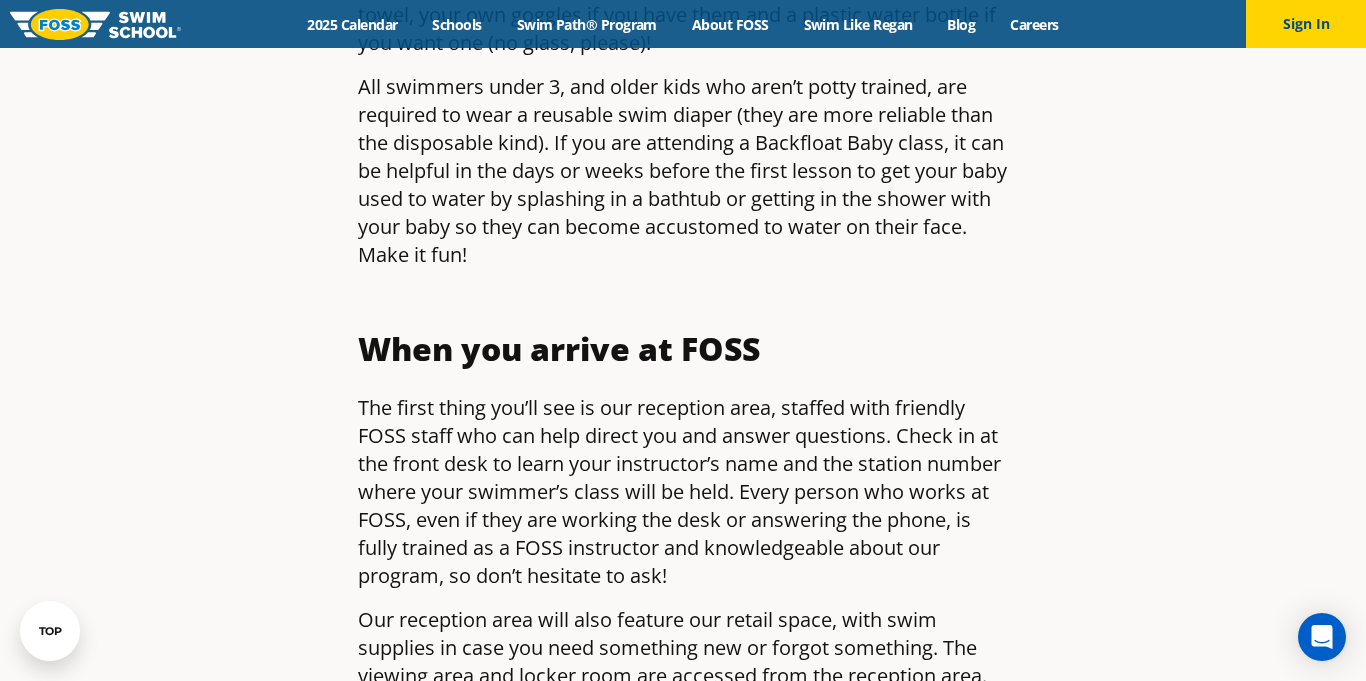 click on "All swimmers under 3, and older kids who aren’t potty trained, are required to wear a reusable swim diaper (they are more reliable than the disposable kind). If you are attending a Backfloat Baby class, it can be helpful in the days or weeks before the first lesson to get your baby used to water by splashing in a bathtub or getting in the shower with your baby so they can become accustomed to water on their face. Make it fun!" at bounding box center [683, 171] 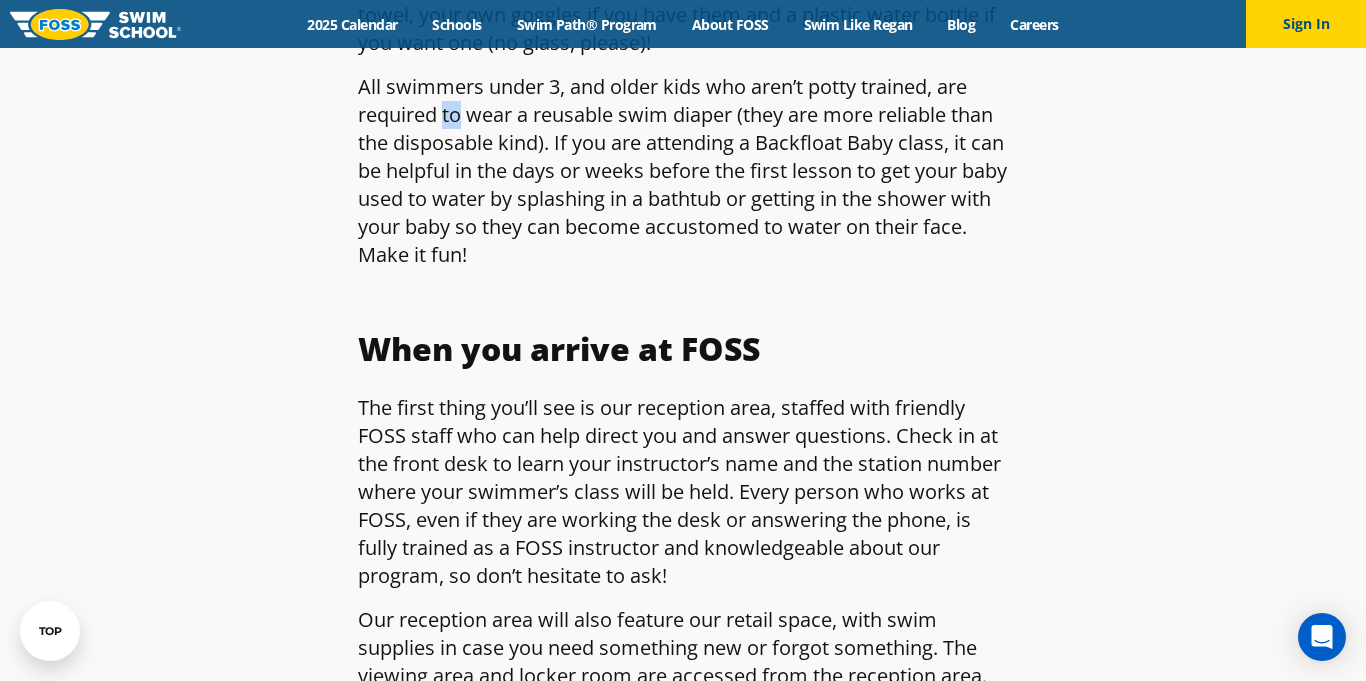 click on "All swimmers under 3, and older kids who aren’t potty trained, are required to wear a reusable swim diaper (they are more reliable than the disposable kind). If you are attending a Backfloat Baby class, it can be helpful in the days or weeks before the first lesson to get your baby used to water by splashing in a bathtub or getting in the shower with your baby so they can become accustomed to water on their face. Make it fun!" at bounding box center [683, 171] 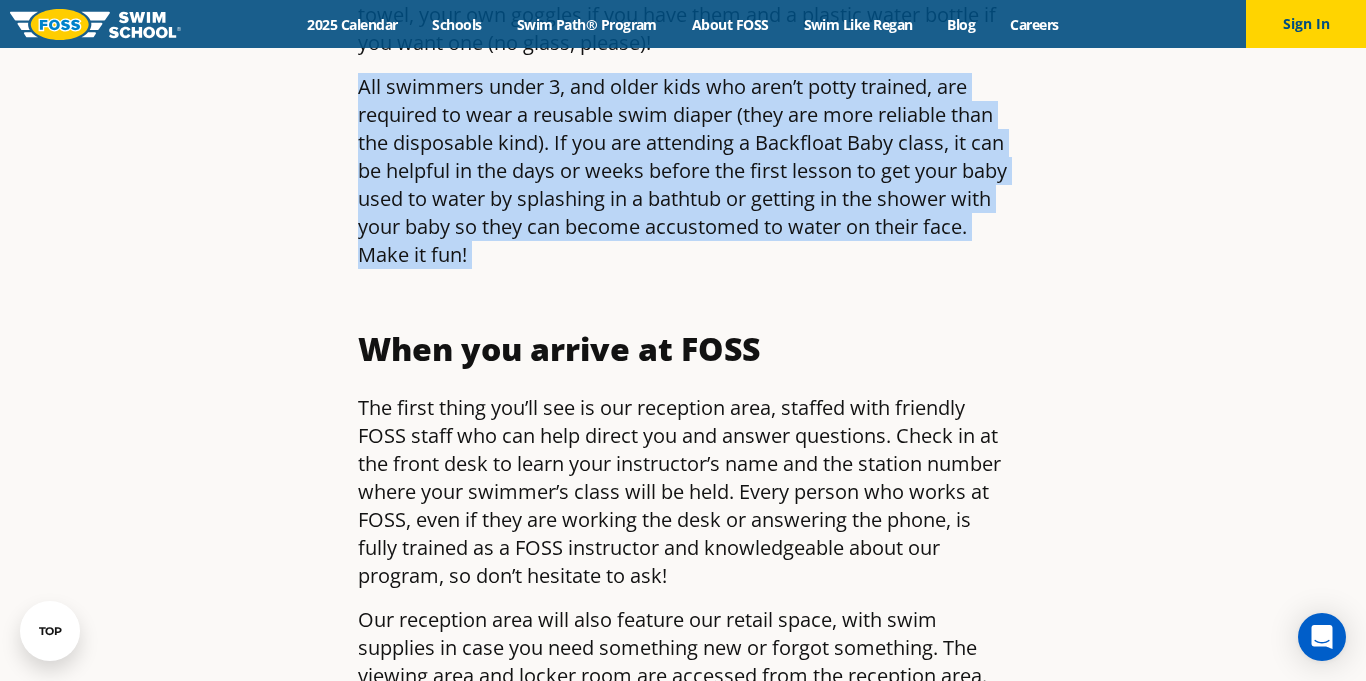 click on "All swimmers under 3, and older kids who aren’t potty trained, are required to wear a reusable swim diaper (they are more reliable than the disposable kind). If you are attending a Backfloat Baby class, it can be helpful in the days or weeks before the first lesson to get your baby used to water by splashing in a bathtub or getting in the shower with your baby so they can become accustomed to water on their face. Make it fun!" at bounding box center [683, 171] 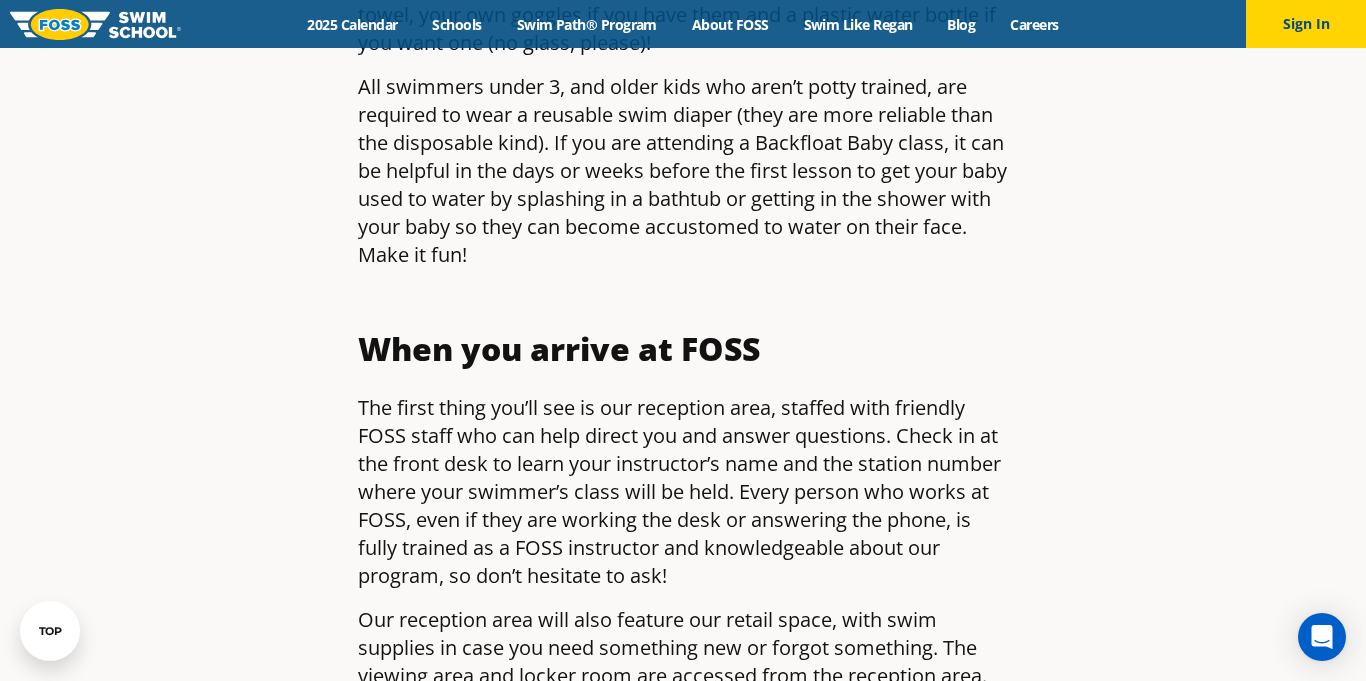 click on "All swimmers under 3, and older kids who aren’t potty trained, are required to wear a reusable swim diaper (they are more reliable than the disposable kind). If you are attending a Backfloat Baby class, it can be helpful in the days or weeks before the first lesson to get your baby used to water by splashing in a bathtub or getting in the shower with your baby so they can become accustomed to water on their face. Make it fun!" at bounding box center [683, 171] 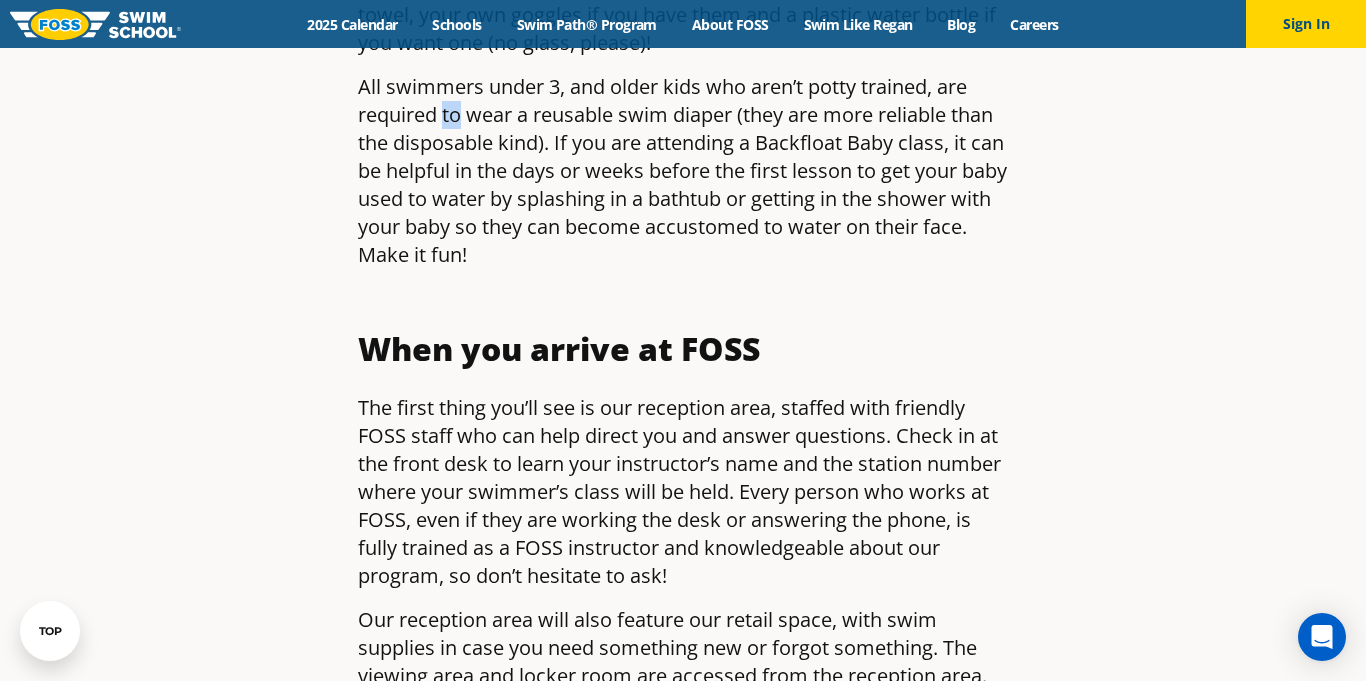 click on "All swimmers under 3, and older kids who aren’t potty trained, are required to wear a reusable swim diaper (they are more reliable than the disposable kind). If you are attending a Backfloat Baby class, it can be helpful in the days or weeks before the first lesson to get your baby used to water by splashing in a bathtub or getting in the shower with your baby so they can become accustomed to water on their face. Make it fun!" at bounding box center [683, 171] 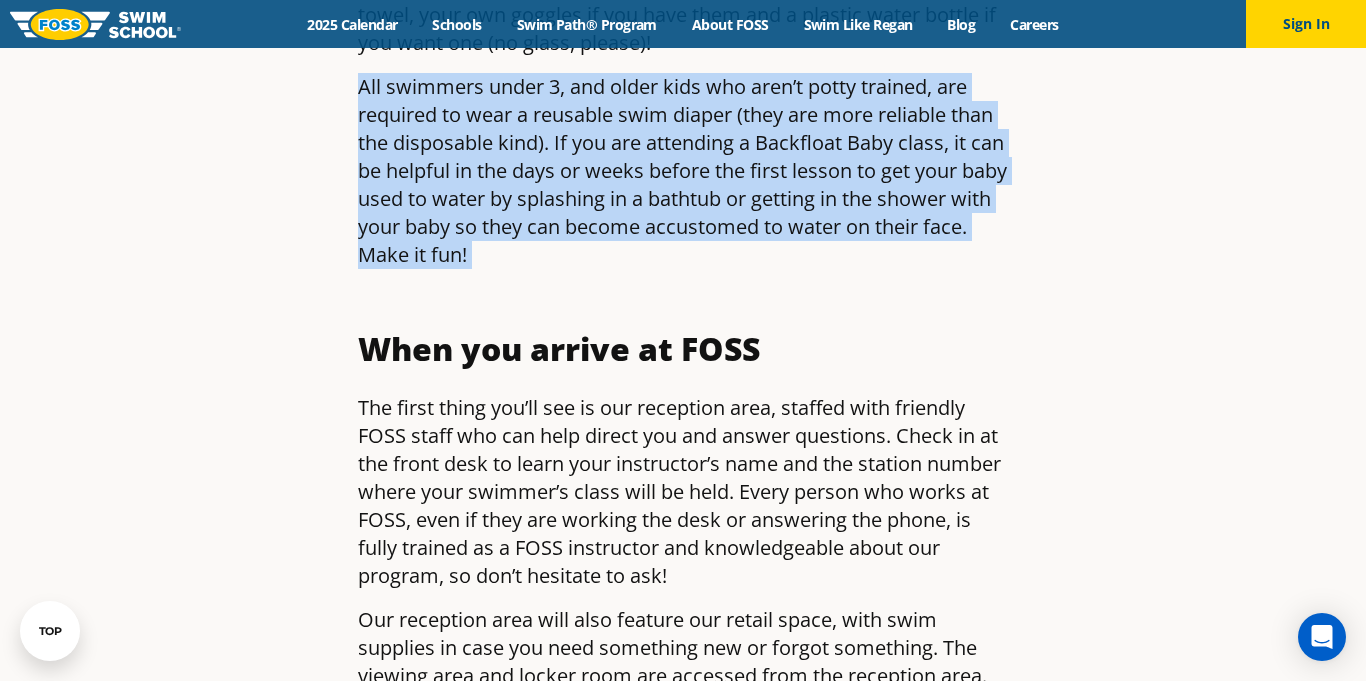 click on "All swimmers under 3, and older kids who aren’t potty trained, are required to wear a reusable swim diaper (they are more reliable than the disposable kind). If you are attending a Backfloat Baby class, it can be helpful in the days or weeks before the first lesson to get your baby used to water by splashing in a bathtub or getting in the shower with your baby so they can become accustomed to water on their face. Make it fun!" at bounding box center [683, 171] 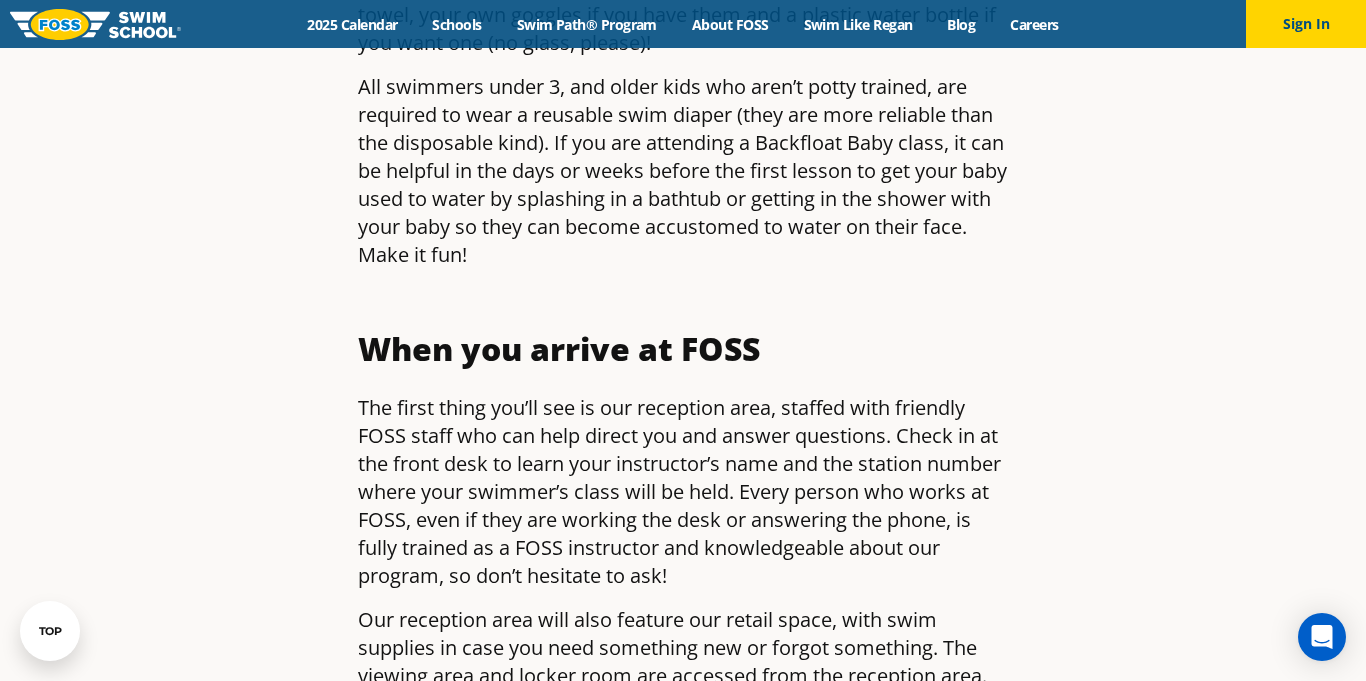 click on "All swimmers under 3, and older kids who aren’t potty trained, are required to wear a reusable swim diaper (they are more reliable than the disposable kind). If you are attending a Backfloat Baby class, it can be helpful in the days or weeks before the first lesson to get your baby used to water by splashing in a bathtub or getting in the shower with your baby so they can become accustomed to water on their face. Make it fun!" at bounding box center (683, 171) 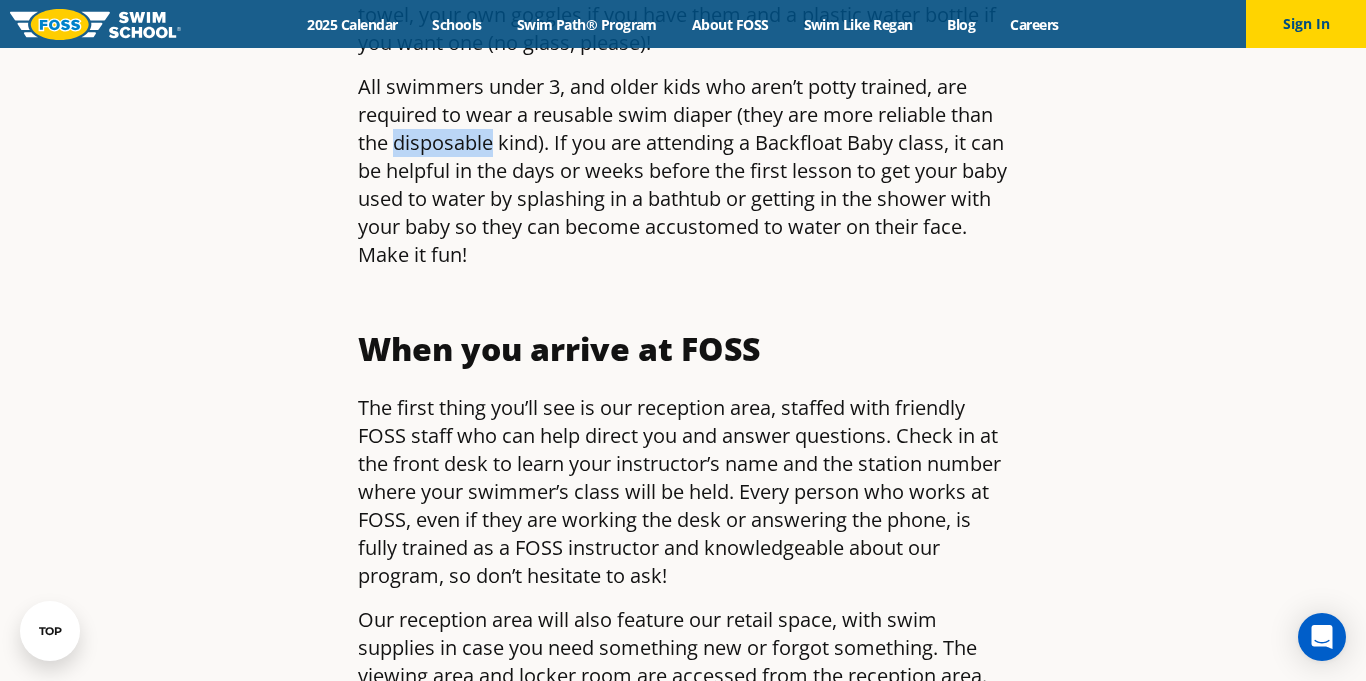 click on "All swimmers under 3, and older kids who aren’t potty trained, are required to wear a reusable swim diaper (they are more reliable than the disposable kind). If you are attending a Backfloat Baby class, it can be helpful in the days or weeks before the first lesson to get your baby used to water by splashing in a bathtub or getting in the shower with your baby so they can become accustomed to water on their face. Make it fun!" at bounding box center [683, 171] 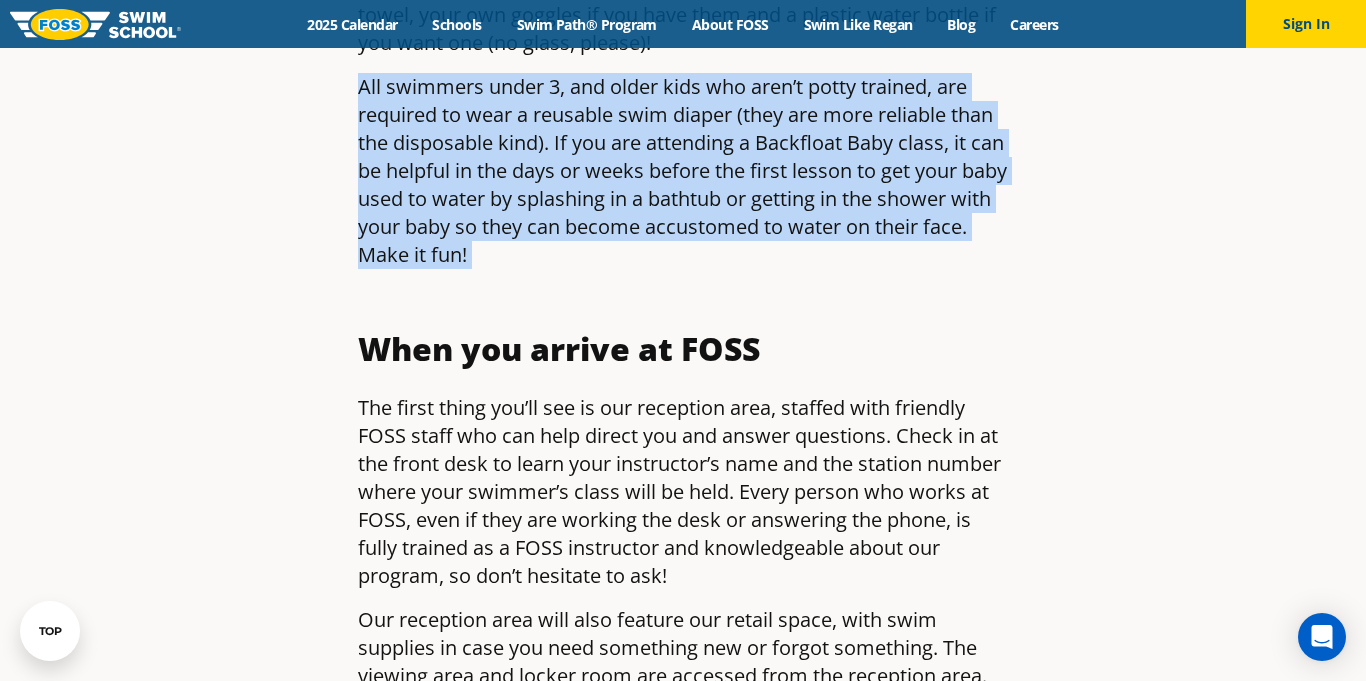 click on "All swimmers under 3, and older kids who aren’t potty trained, are required to wear a reusable swim diaper (they are more reliable than the disposable kind). If you are attending a Backfloat Baby class, it can be helpful in the days or weeks before the first lesson to get your baby used to water by splashing in a bathtub or getting in the shower with your baby so they can become accustomed to water on their face. Make it fun!" at bounding box center (683, 171) 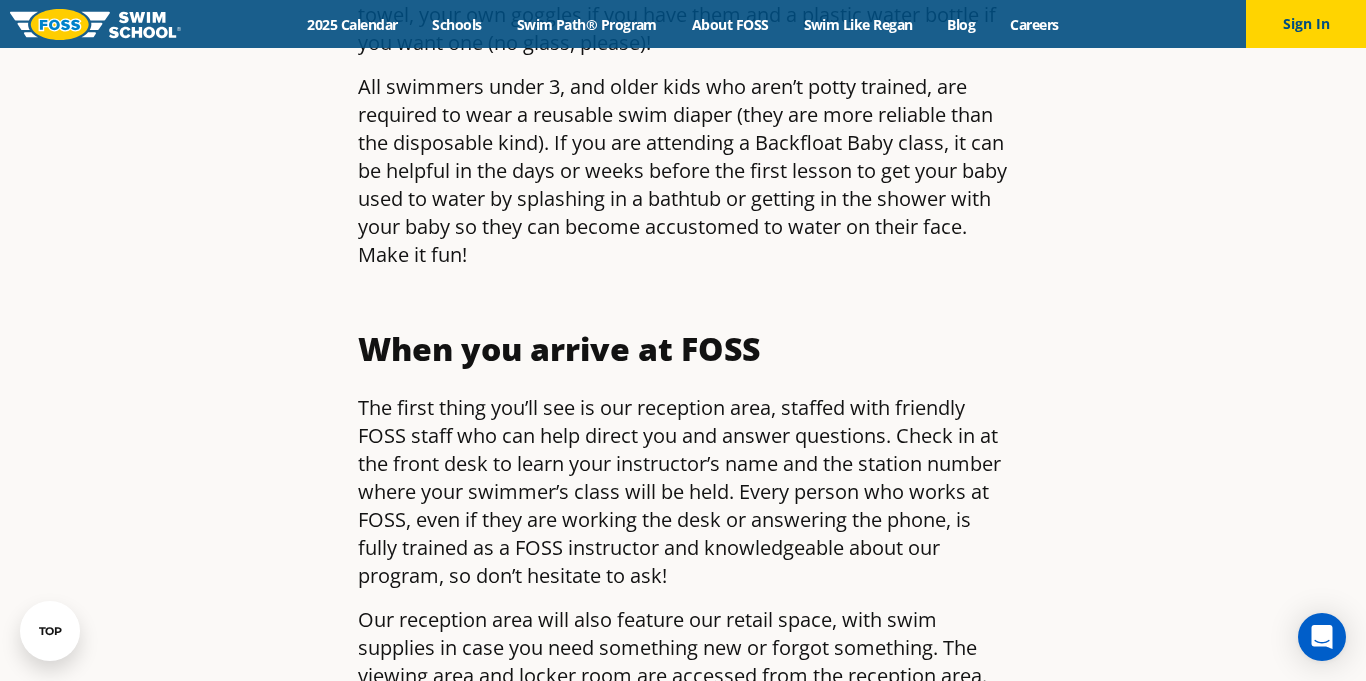 click on "All swimmers under 3, and older kids who aren’t potty trained, are required to wear a reusable swim diaper (they are more reliable than the disposable kind). If you are attending a Backfloat Baby class, it can be helpful in the days or weeks before the first lesson to get your baby used to water by splashing in a bathtub or getting in the shower with your baby so they can become accustomed to water on their face. Make it fun!" at bounding box center (683, 171) 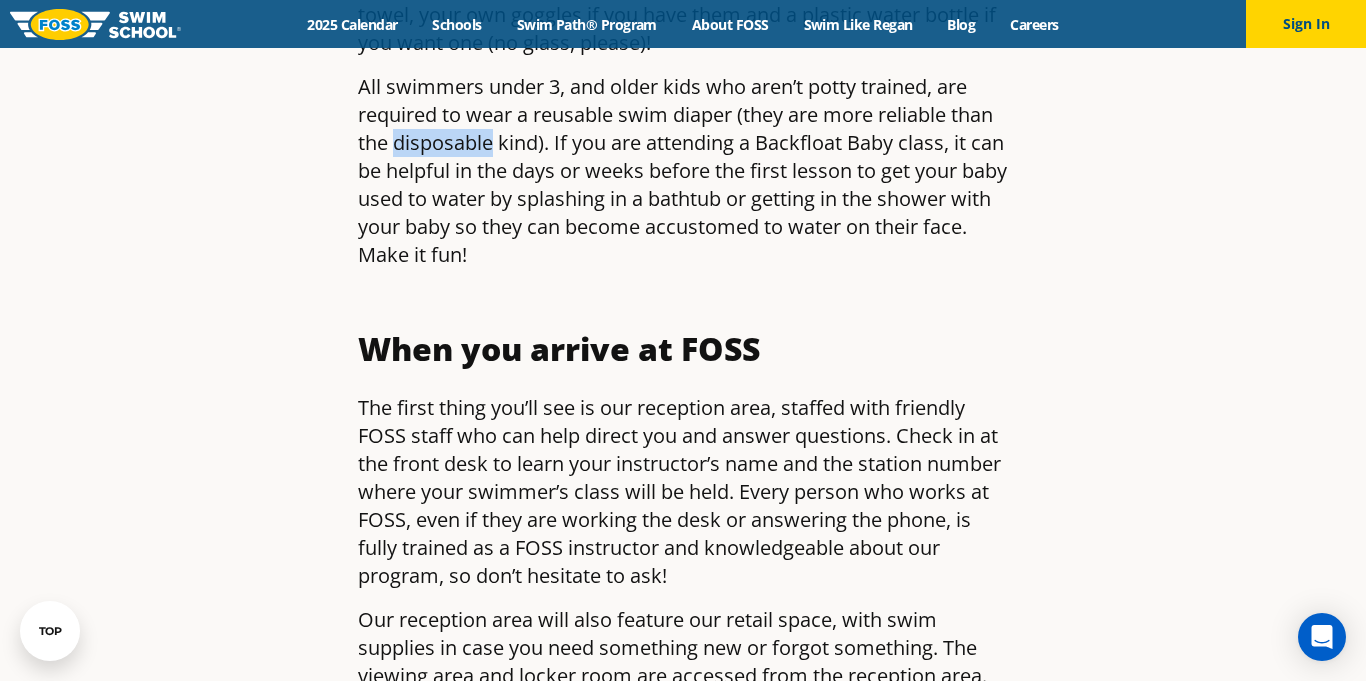 click on "All swimmers under 3, and older kids who aren’t potty trained, are required to wear a reusable swim diaper (they are more reliable than the disposable kind). If you are attending a Backfloat Baby class, it can be helpful in the days or weeks before the first lesson to get your baby used to water by splashing in a bathtub or getting in the shower with your baby so they can become accustomed to water on their face. Make it fun!" at bounding box center (683, 171) 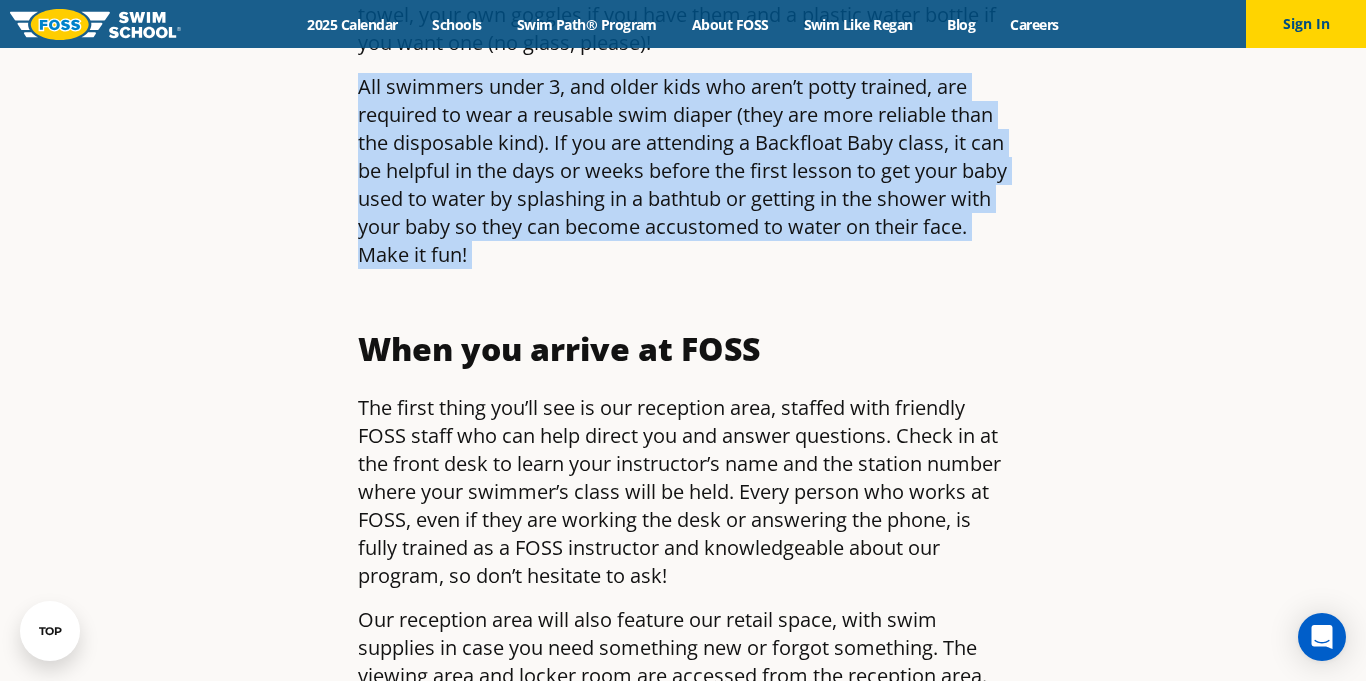 click on "All swimmers under 3, and older kids who aren’t potty trained, are required to wear a reusable swim diaper (they are more reliable than the disposable kind). If you are attending a Backfloat Baby class, it can be helpful in the days or weeks before the first lesson to get your baby used to water by splashing in a bathtub or getting in the shower with your baby so they can become accustomed to water on their face. Make it fun!" at bounding box center [683, 171] 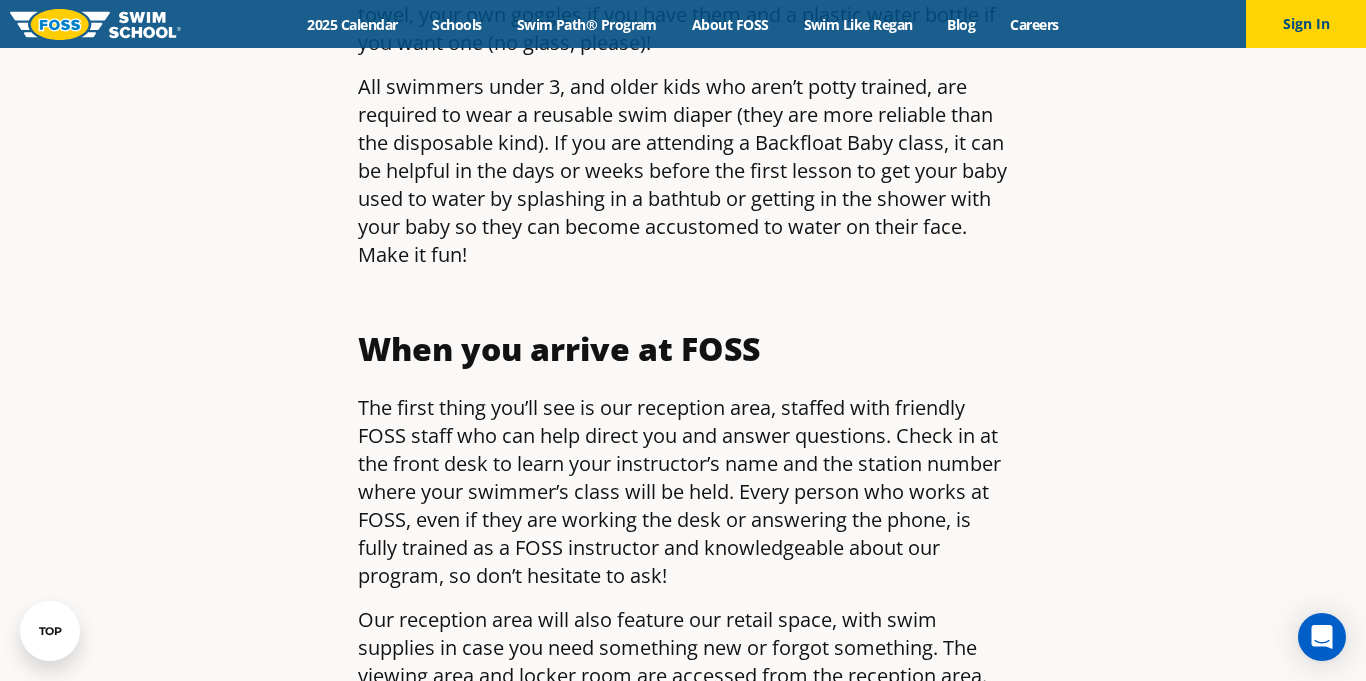 click on "All swimmers under 3, and older kids who aren’t potty trained, are required to wear a reusable swim diaper (they are more reliable than the disposable kind). If you are attending a Backfloat Baby class, it can be helpful in the days or weeks before the first lesson to get your baby used to water by splashing in a bathtub or getting in the shower with your baby so they can become accustomed to water on their face. Make it fun!" at bounding box center [683, 171] 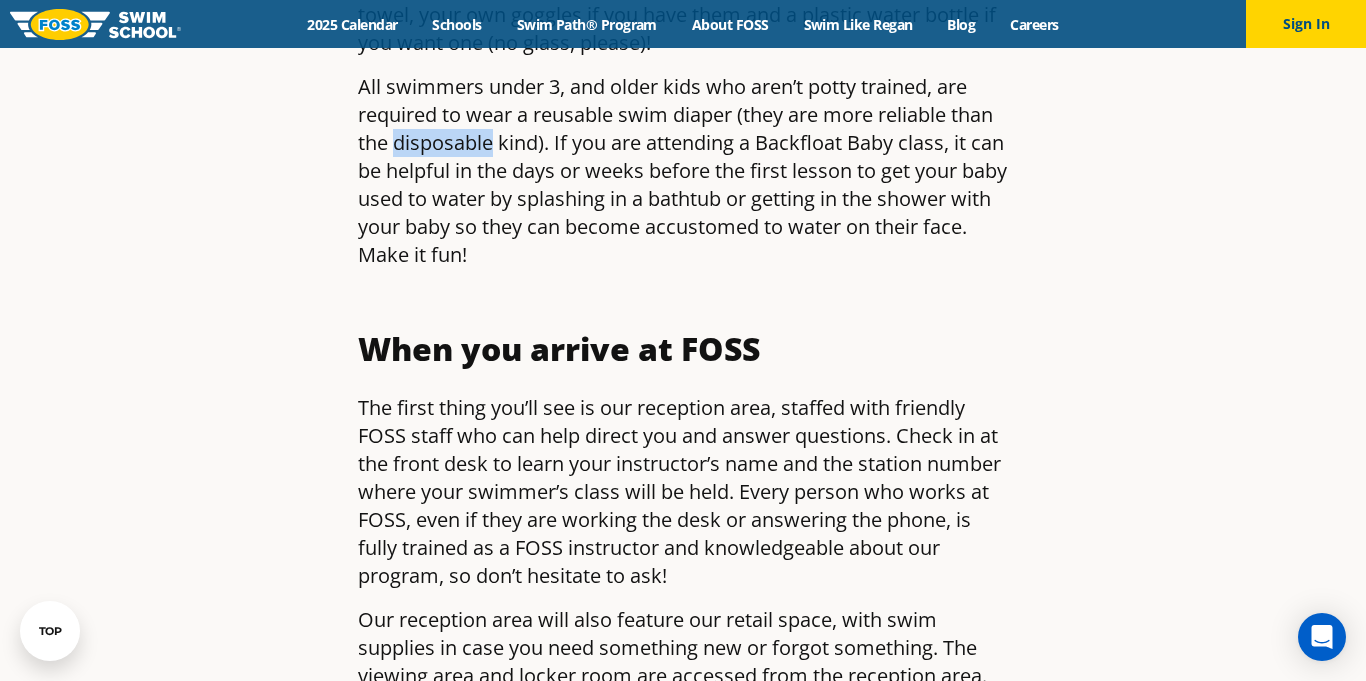 click on "All swimmers under 3, and older kids who aren’t potty trained, are required to wear a reusable swim diaper (they are more reliable than the disposable kind). If you are attending a Backfloat Baby class, it can be helpful in the days or weeks before the first lesson to get your baby used to water by splashing in a bathtub or getting in the shower with your baby so they can become accustomed to water on their face. Make it fun!" at bounding box center [683, 171] 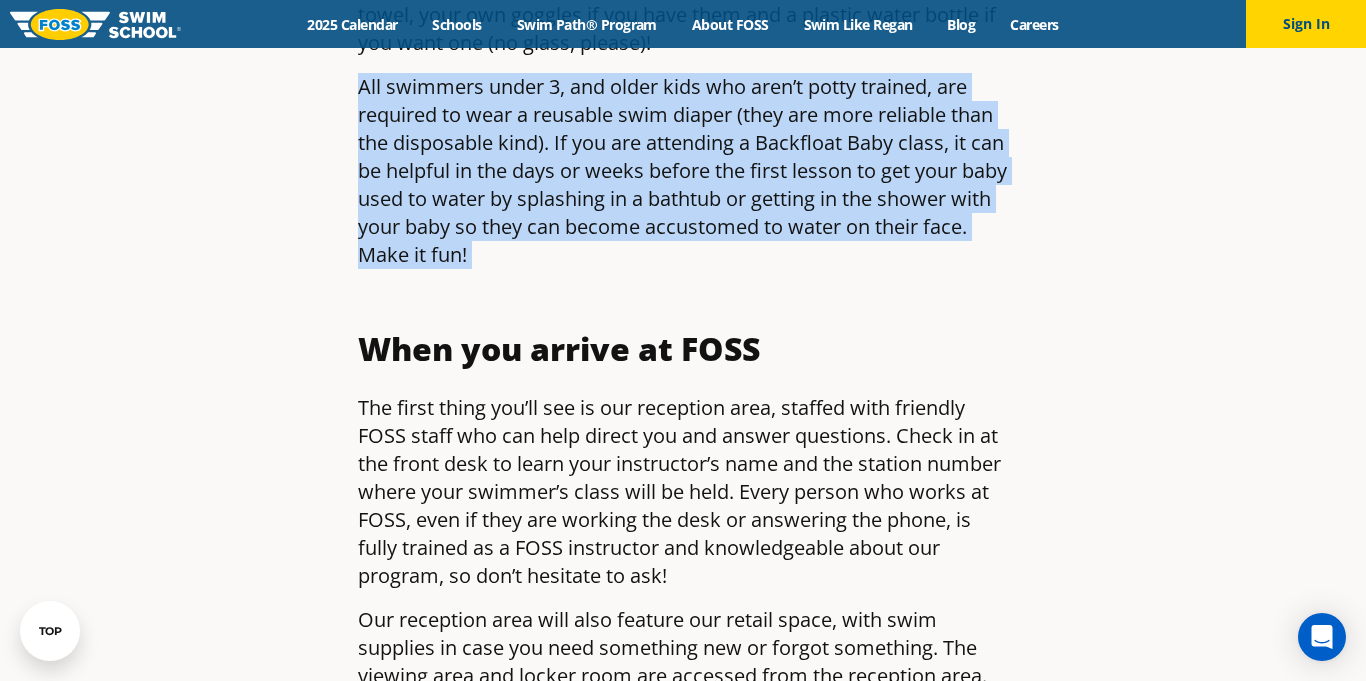 click on "All swimmers under 3, and older kids who aren’t potty trained, are required to wear a reusable swim diaper (they are more reliable than the disposable kind). If you are attending a Backfloat Baby class, it can be helpful in the days or weeks before the first lesson to get your baby used to water by splashing in a bathtub or getting in the shower with your baby so they can become accustomed to water on their face. Make it fun!" at bounding box center [683, 171] 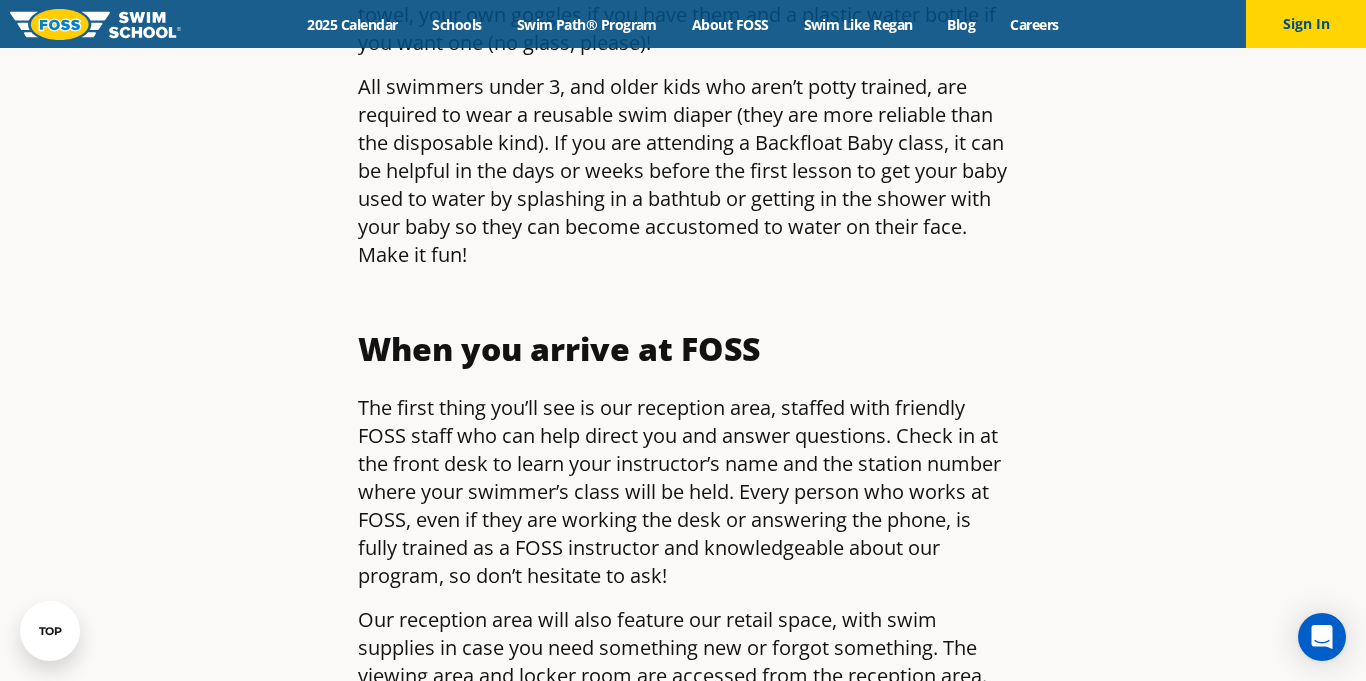 click on "All swimmers under 3, and older kids who aren’t potty trained, are required to wear a reusable swim diaper (they are more reliable than the disposable kind). If you are attending a Backfloat Baby class, it can be helpful in the days or weeks before the first lesson to get your baby used to water by splashing in a bathtub or getting in the shower with your baby so they can become accustomed to water on their face. Make it fun!" at bounding box center (683, 171) 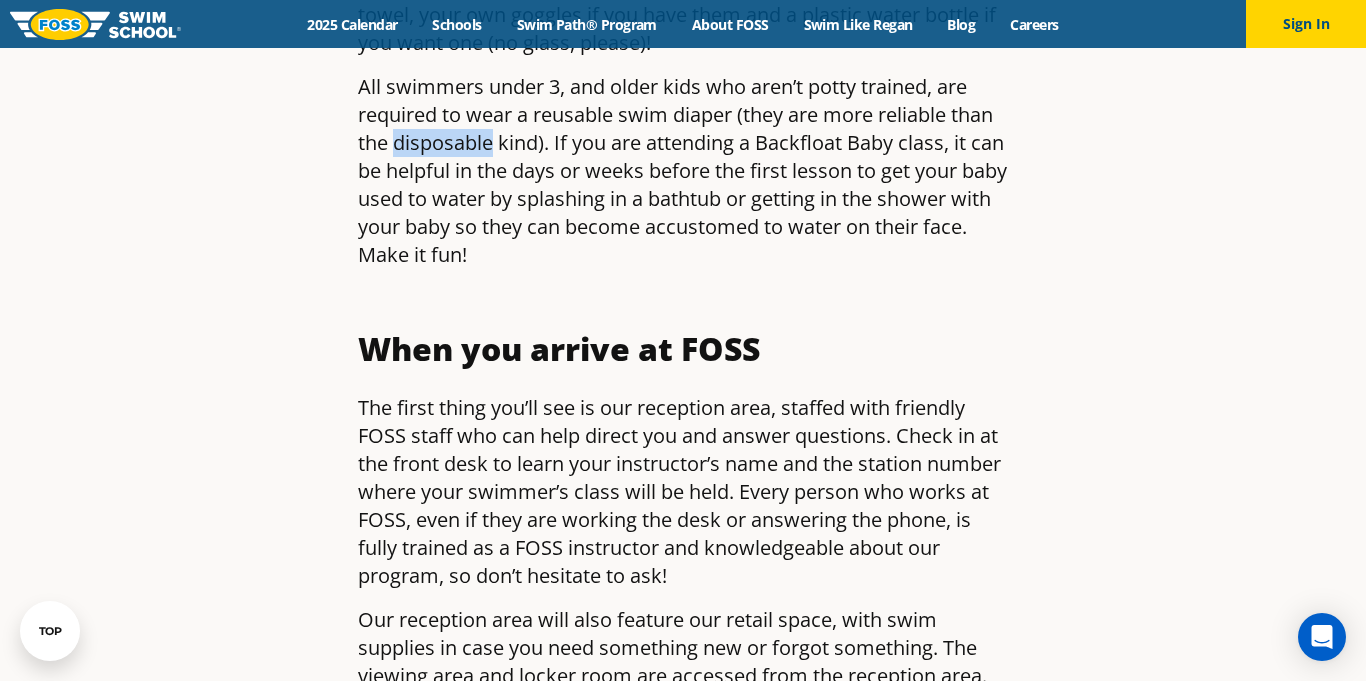 click on "All swimmers under 3, and older kids who aren’t potty trained, are required to wear a reusable swim diaper (they are more reliable than the disposable kind). If you are attending a Backfloat Baby class, it can be helpful in the days or weeks before the first lesson to get your baby used to water by splashing in a bathtub or getting in the shower with your baby so they can become accustomed to water on their face. Make it fun!" at bounding box center (683, 171) 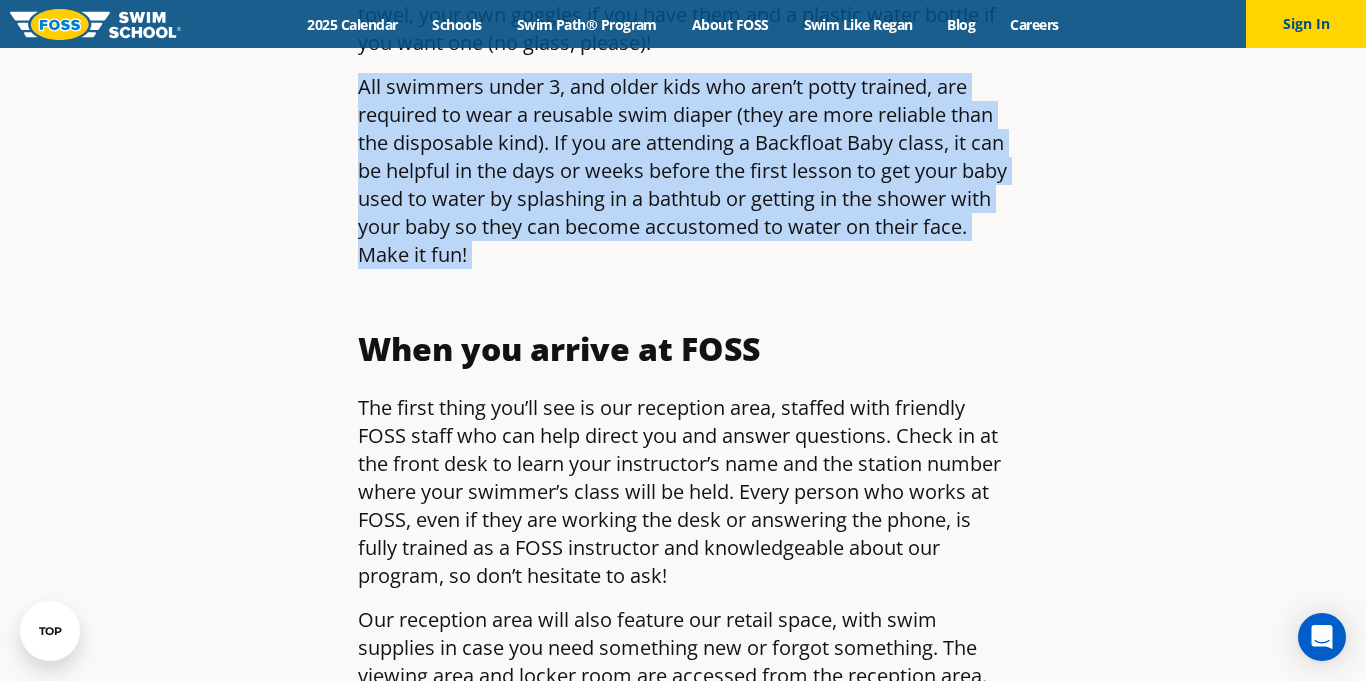 click on "All swimmers under 3, and older kids who aren’t potty trained, are required to wear a reusable swim diaper (they are more reliable than the disposable kind). If you are attending a Backfloat Baby class, it can be helpful in the days or weeks before the first lesson to get your baby used to water by splashing in a bathtub or getting in the shower with your baby so they can become accustomed to water on their face. Make it fun!" at bounding box center [683, 171] 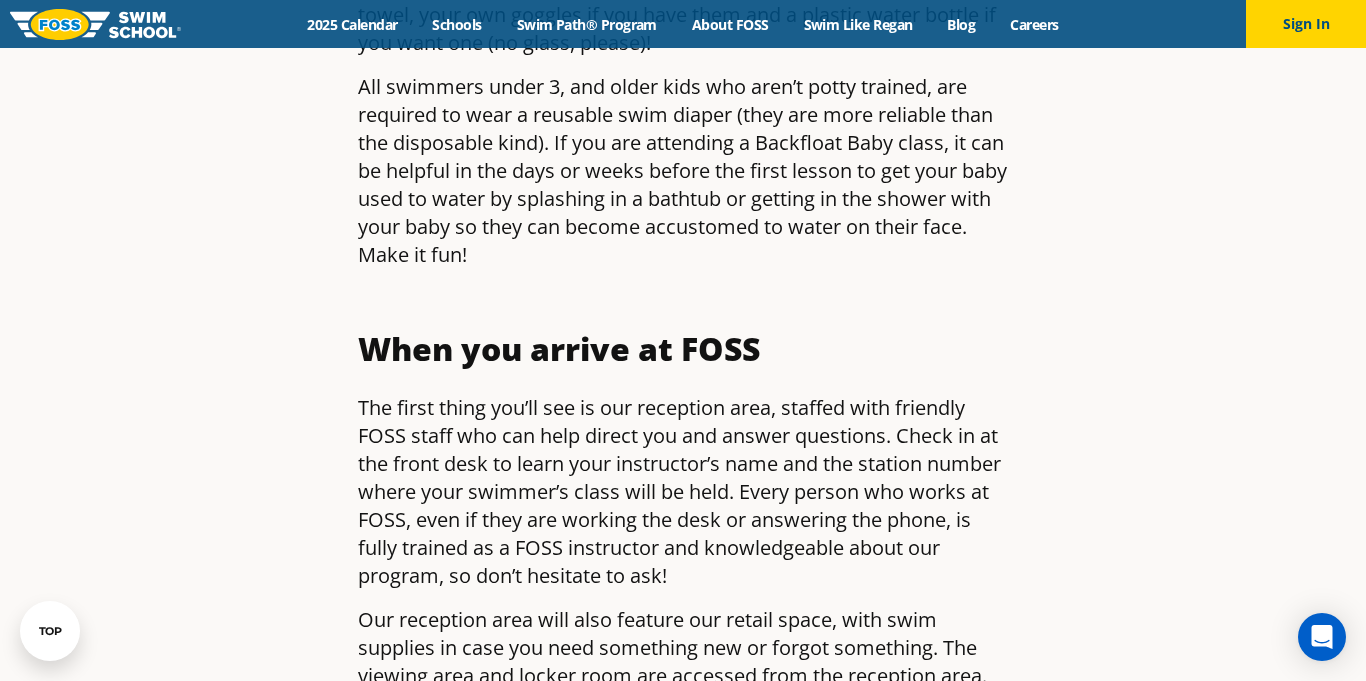 click on "All swimmers under 3, and older kids who aren’t potty trained, are required to wear a reusable swim diaper (they are more reliable than the disposable kind). If you are attending a Backfloat Baby class, it can be helpful in the days or weeks before the first lesson to get your baby used to water by splashing in a bathtub or getting in the shower with your baby so they can become accustomed to water on their face. Make it fun!" at bounding box center [683, 171] 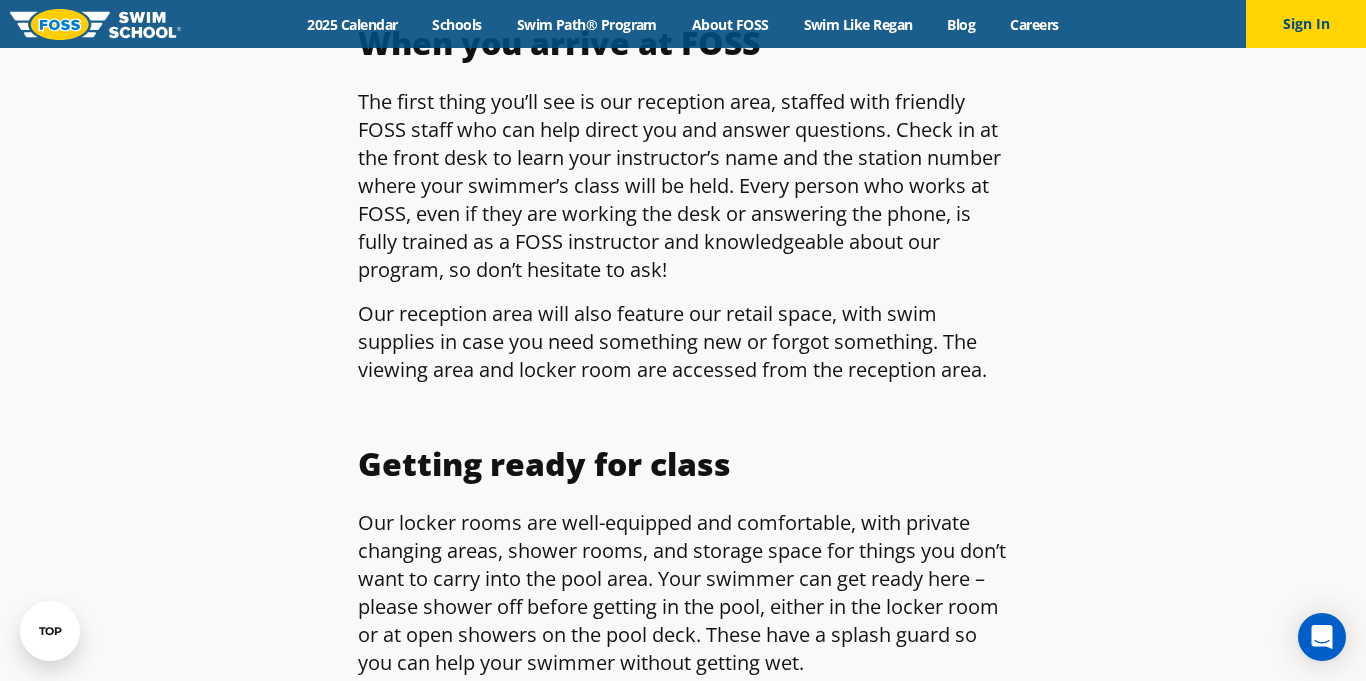 scroll, scrollTop: 1490, scrollLeft: 0, axis: vertical 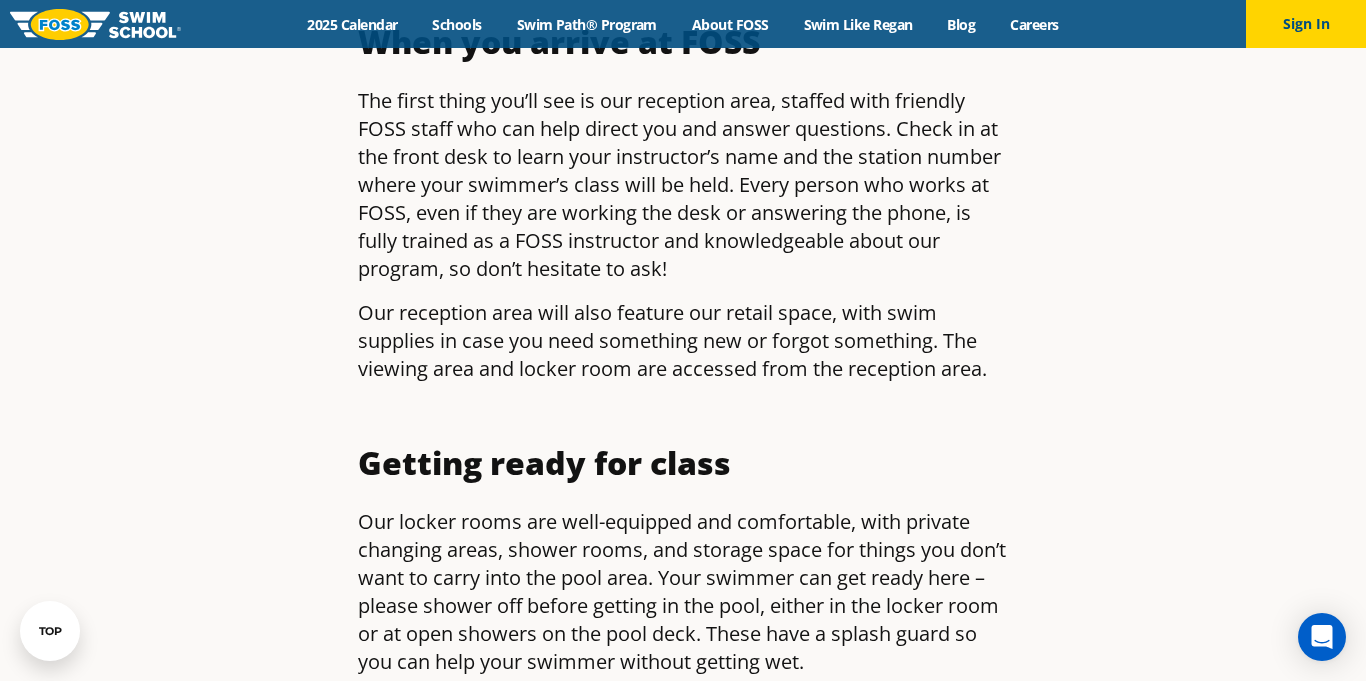 click on "The first thing you’ll see is our reception area, staffed with friendly FOSS staff who can help direct you and answer questions. Check in at the front desk to learn your instructor’s name and the station number where your swimmer’s class will be held. Every person who works at FOSS, even if they are working the desk or answering the phone, is fully trained as a FOSS instructor and knowledgeable about our program, so don’t hesitate to ask!" at bounding box center [683, 185] 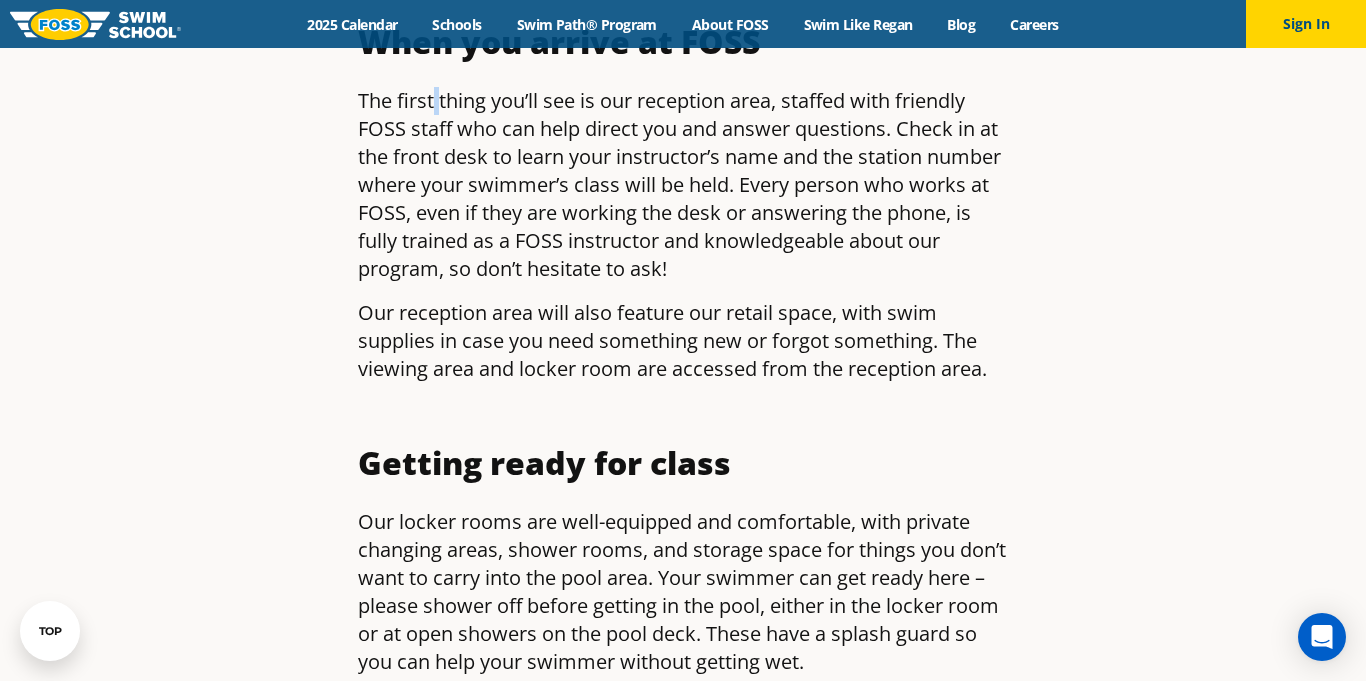 click on "The first thing you’ll see is our reception area, staffed with friendly FOSS staff who can help direct you and answer questions. Check in at the front desk to learn your instructor’s name and the station number where your swimmer’s class will be held. Every person who works at FOSS, even if they are working the desk or answering the phone, is fully trained as a FOSS instructor and knowledgeable about our program, so don’t hesitate to ask!" at bounding box center (683, 185) 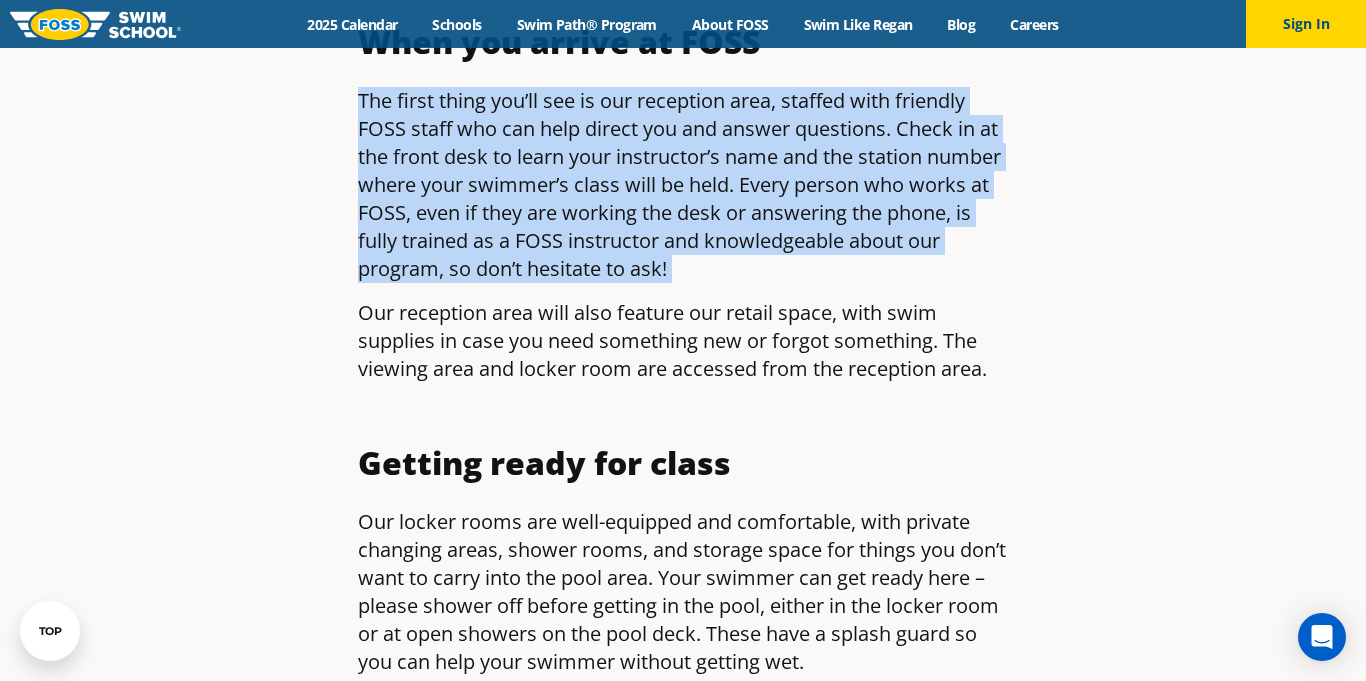 click on "The first thing you’ll see is our reception area, staffed with friendly FOSS staff who can help direct you and answer questions. Check in at the front desk to learn your instructor’s name and the station number where your swimmer’s class will be held. Every person who works at FOSS, even if they are working the desk or answering the phone, is fully trained as a FOSS instructor and knowledgeable about our program, so don’t hesitate to ask!" at bounding box center [683, 185] 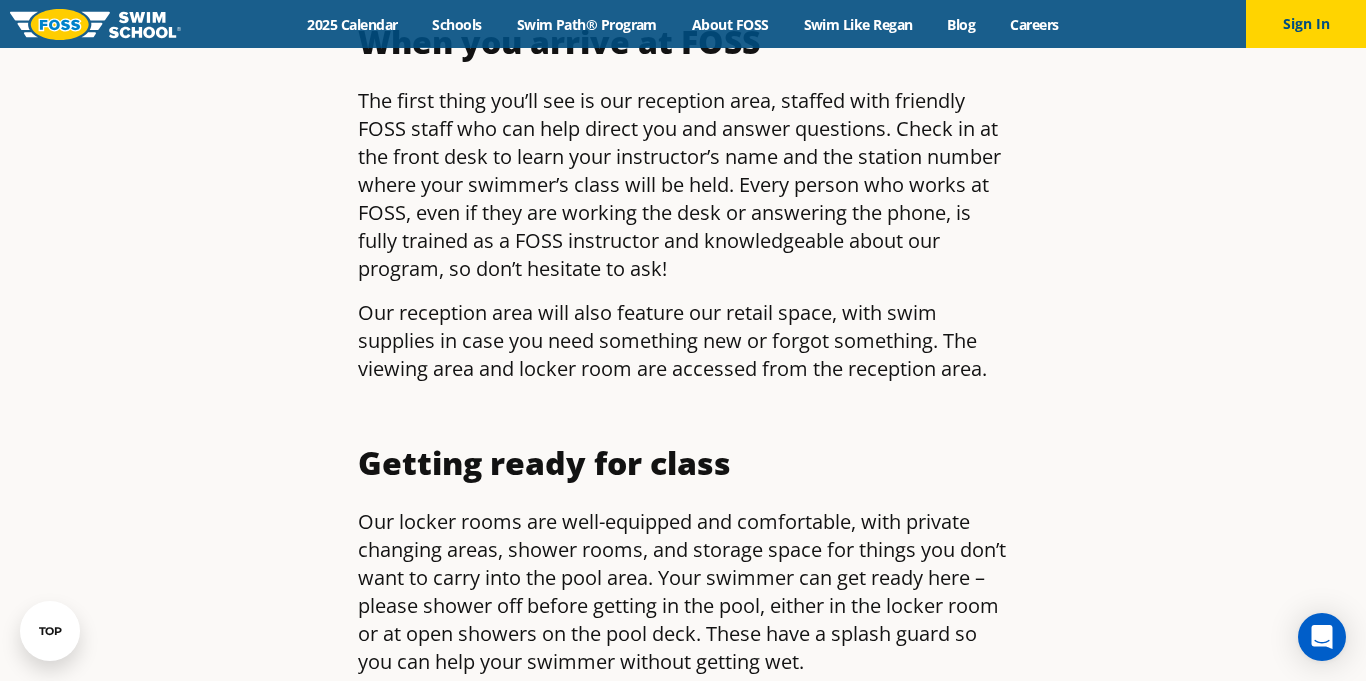 click on "The first thing you’ll see is our reception area, staffed with friendly FOSS staff who can help direct you and answer questions. Check in at the front desk to learn your instructor’s name and the station number where your swimmer’s class will be held. Every person who works at FOSS, even if they are working the desk or answering the phone, is fully trained as a FOSS instructor and knowledgeable about our program, so don’t hesitate to ask!" at bounding box center [683, 185] 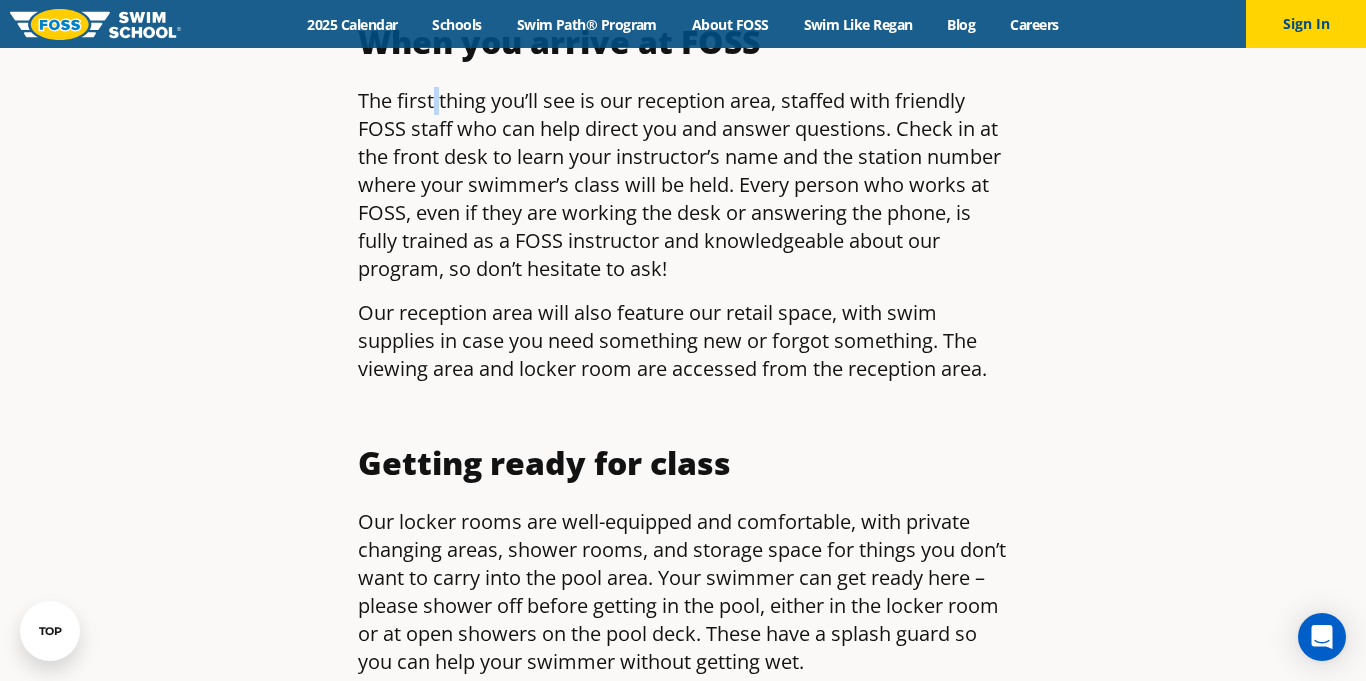 click on "The first thing you’ll see is our reception area, staffed with friendly FOSS staff who can help direct you and answer questions. Check in at the front desk to learn your instructor’s name and the station number where your swimmer’s class will be held. Every person who works at FOSS, even if they are working the desk or answering the phone, is fully trained as a FOSS instructor and knowledgeable about our program, so don’t hesitate to ask!" at bounding box center (683, 185) 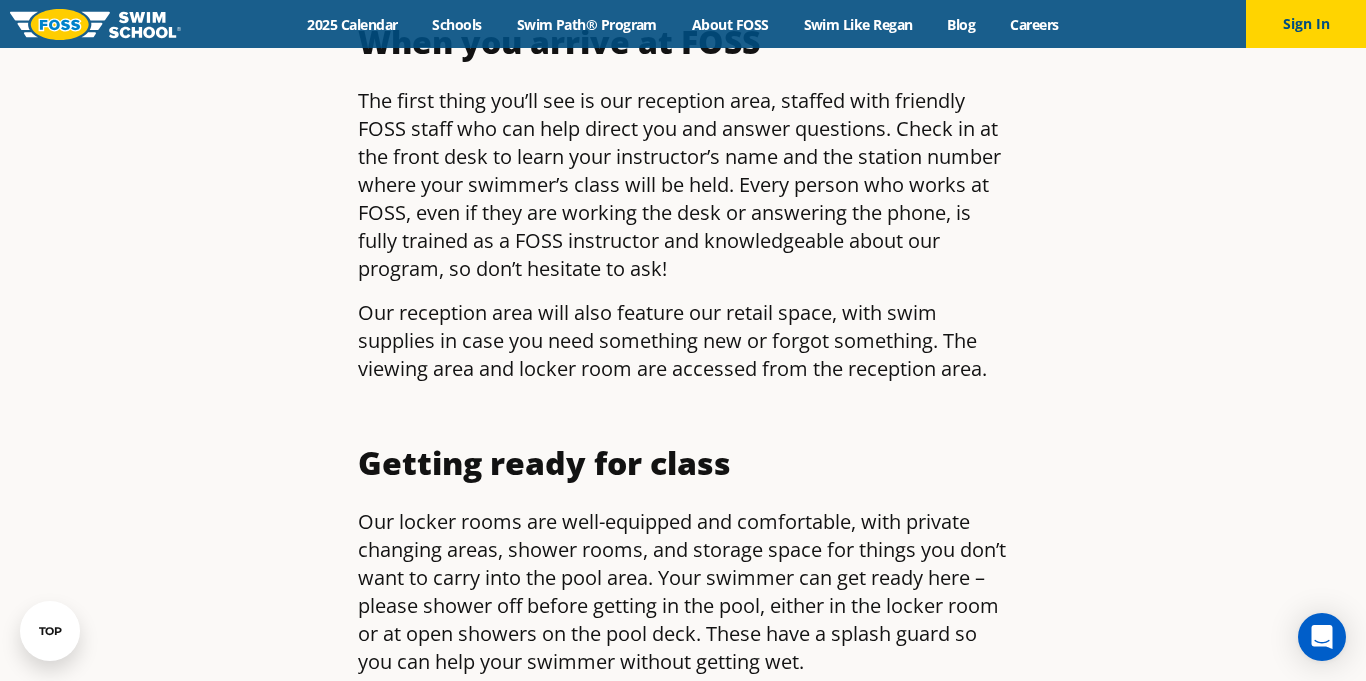 click on "The first thing you’ll see is our reception area, staffed with friendly FOSS staff who can help direct you and answer questions. Check in at the front desk to learn your instructor’s name and the station number where your swimmer’s class will be held. Every person who works at FOSS, even if they are working the desk or answering the phone, is fully trained as a FOSS instructor and knowledgeable about our program, so don’t hesitate to ask!" at bounding box center (683, 185) 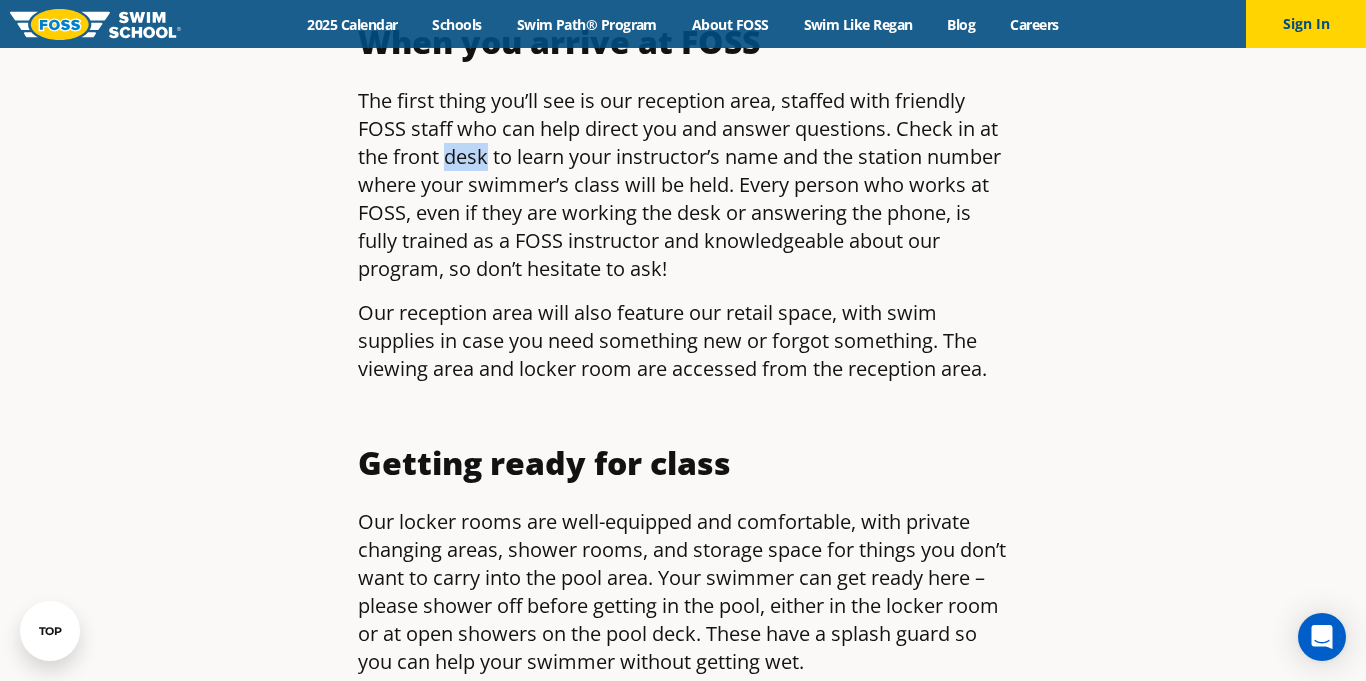 click on "The first thing you’ll see is our reception area, staffed with friendly FOSS staff who can help direct you and answer questions. Check in at the front desk to learn your instructor’s name and the station number where your swimmer’s class will be held. Every person who works at FOSS, even if they are working the desk or answering the phone, is fully trained as a FOSS instructor and knowledgeable about our program, so don’t hesitate to ask!" at bounding box center (683, 185) 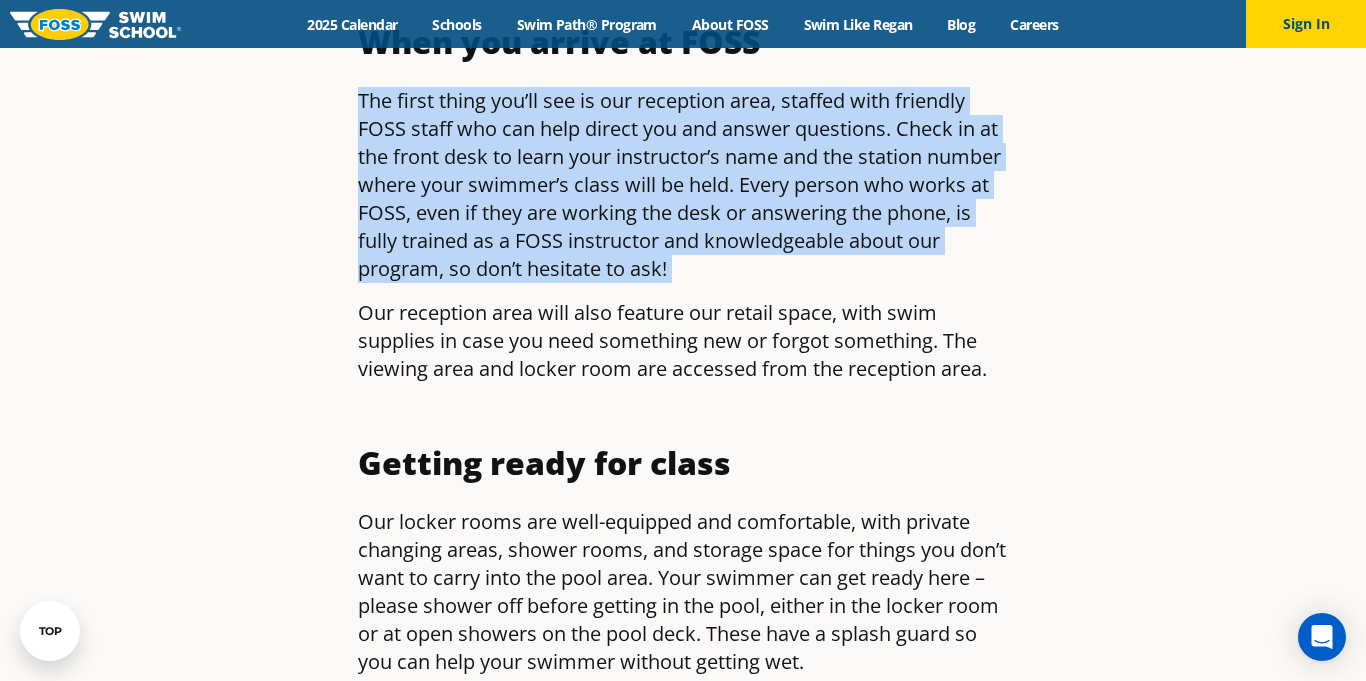 click on "The first thing you’ll see is our reception area, staffed with friendly FOSS staff who can help direct you and answer questions. Check in at the front desk to learn your instructor’s name and the station number where your swimmer’s class will be held. Every person who works at FOSS, even if they are working the desk or answering the phone, is fully trained as a FOSS instructor and knowledgeable about our program, so don’t hesitate to ask!" at bounding box center [683, 185] 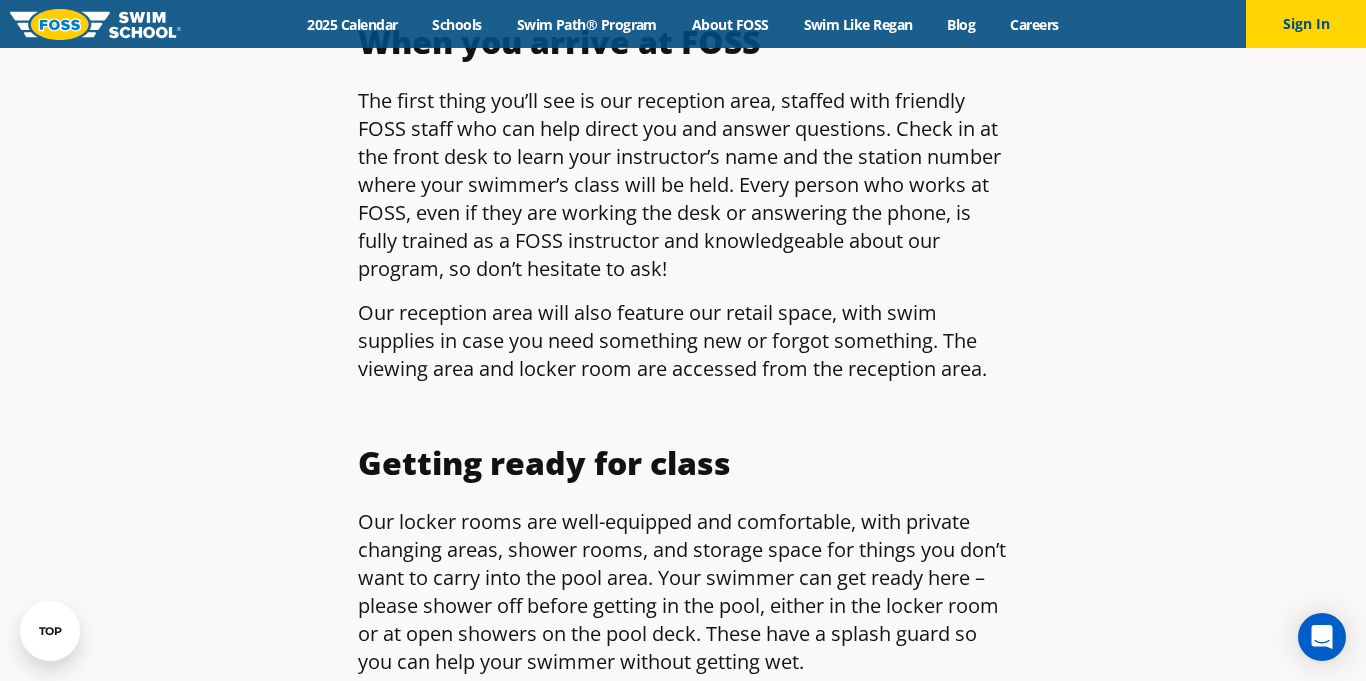 click on "The first thing you’ll see is our reception area, staffed with friendly FOSS staff who can help direct you and answer questions. Check in at the front desk to learn your instructor’s name and the station number where your swimmer’s class will be held. Every person who works at FOSS, even if they are working the desk or answering the phone, is fully trained as a FOSS instructor and knowledgeable about our program, so don’t hesitate to ask!" at bounding box center (683, 185) 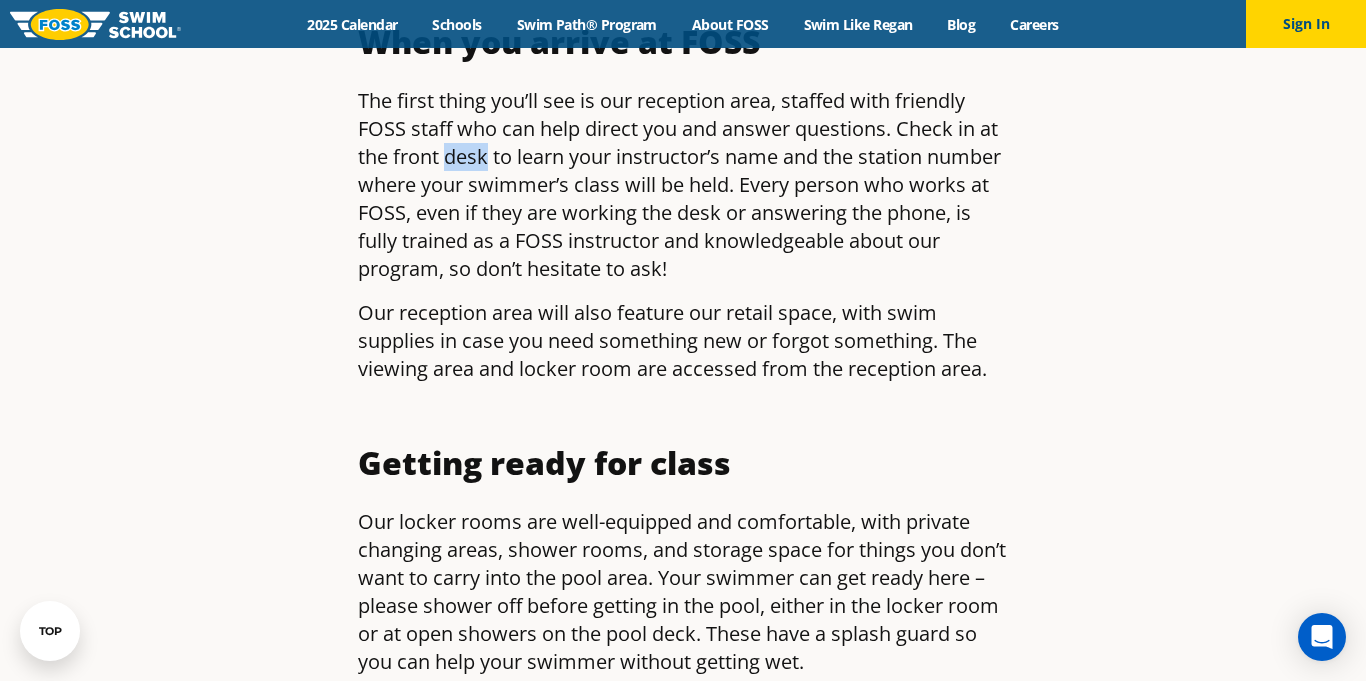 click on "The first thing you’ll see is our reception area, staffed with friendly FOSS staff who can help direct you and answer questions. Check in at the front desk to learn your instructor’s name and the station number where your swimmer’s class will be held. Every person who works at FOSS, even if they are working the desk or answering the phone, is fully trained as a FOSS instructor and knowledgeable about our program, so don’t hesitate to ask!" at bounding box center (683, 185) 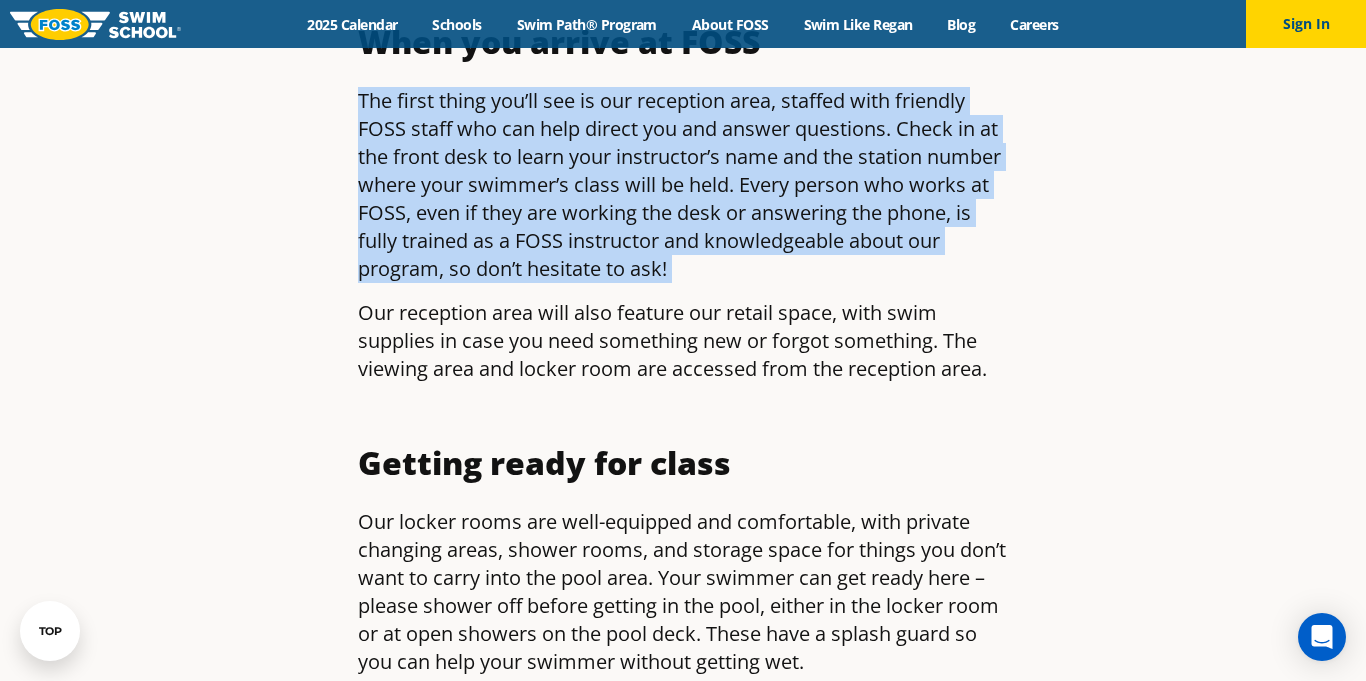 click on "The first thing you’ll see is our reception area, staffed with friendly FOSS staff who can help direct you and answer questions. Check in at the front desk to learn your instructor’s name and the station number where your swimmer’s class will be held. Every person who works at FOSS, even if they are working the desk or answering the phone, is fully trained as a FOSS instructor and knowledgeable about our program, so don’t hesitate to ask!" at bounding box center [683, 185] 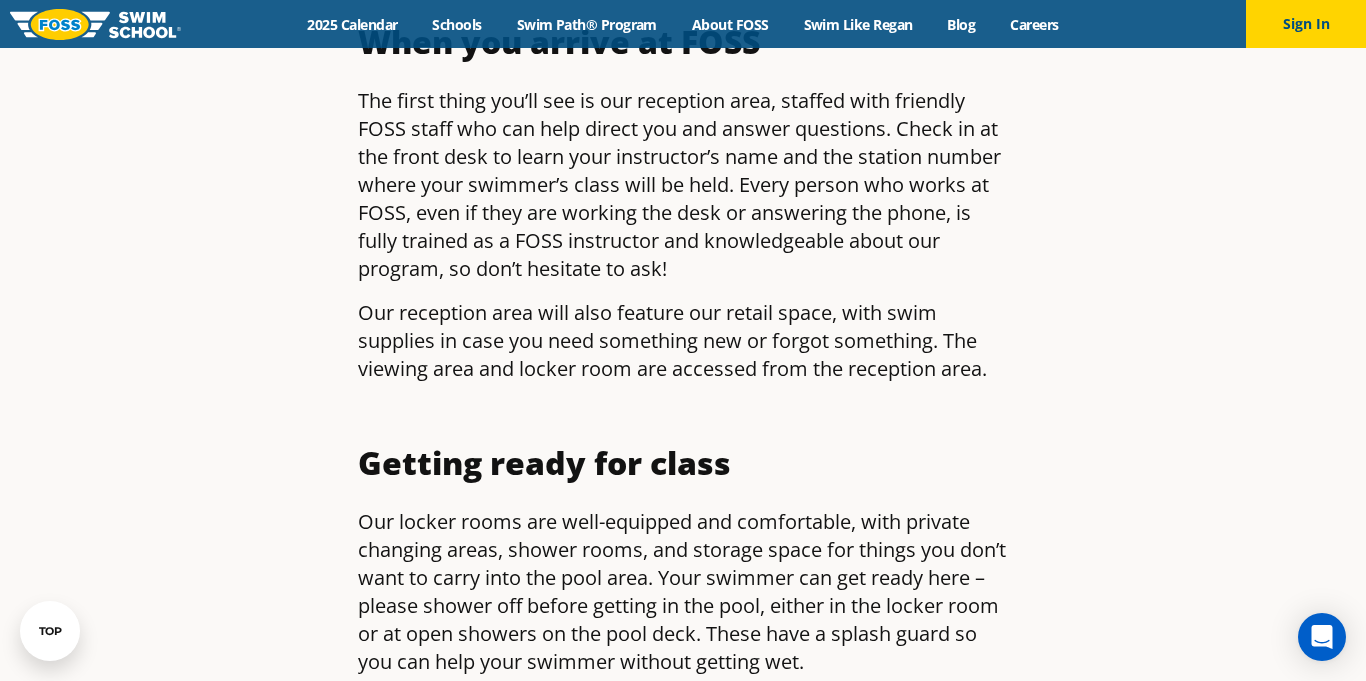 click on "The first thing you’ll see is our reception area, staffed with friendly FOSS staff who can help direct you and answer questions. Check in at the front desk to learn your instructor’s name and the station number where your swimmer’s class will be held. Every person who works at FOSS, even if they are working the desk or answering the phone, is fully trained as a FOSS instructor and knowledgeable about our program, so don’t hesitate to ask!" at bounding box center (683, 185) 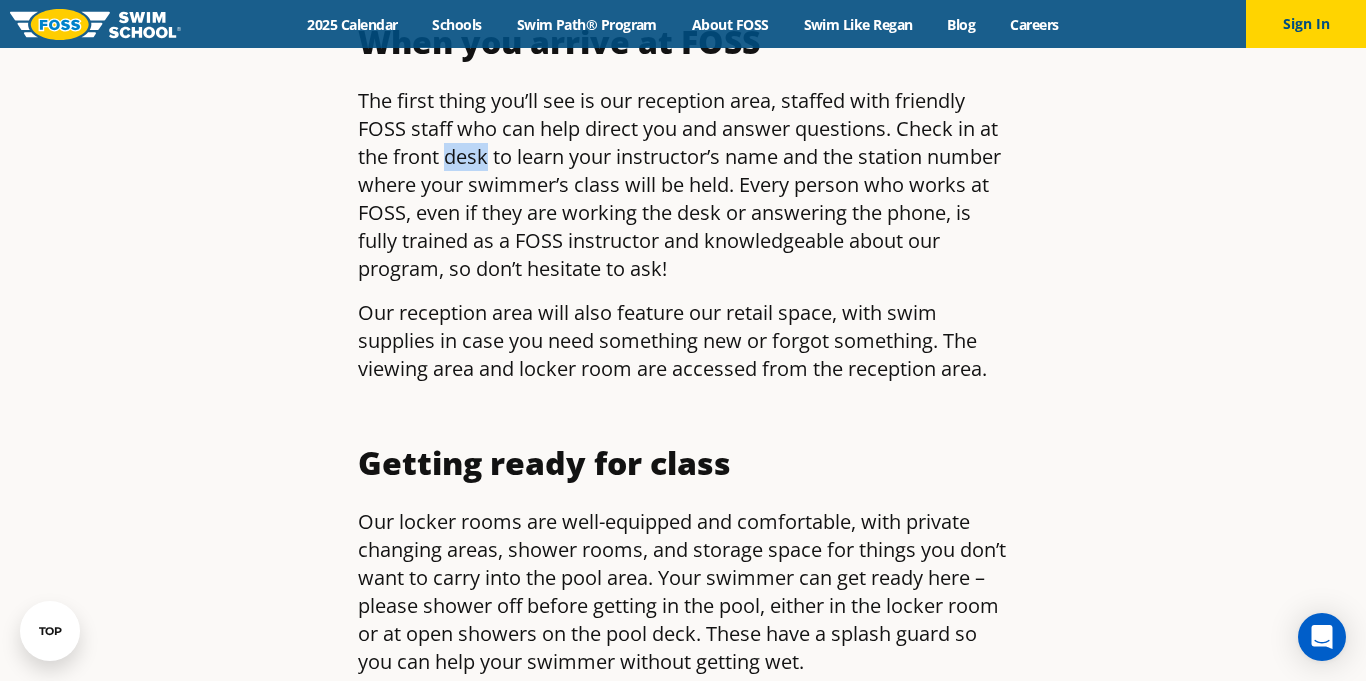 click on "The first thing you’ll see is our reception area, staffed with friendly FOSS staff who can help direct you and answer questions. Check in at the front desk to learn your instructor’s name and the station number where your swimmer’s class will be held. Every person who works at FOSS, even if they are working the desk or answering the phone, is fully trained as a FOSS instructor and knowledgeable about our program, so don’t hesitate to ask!" at bounding box center (683, 185) 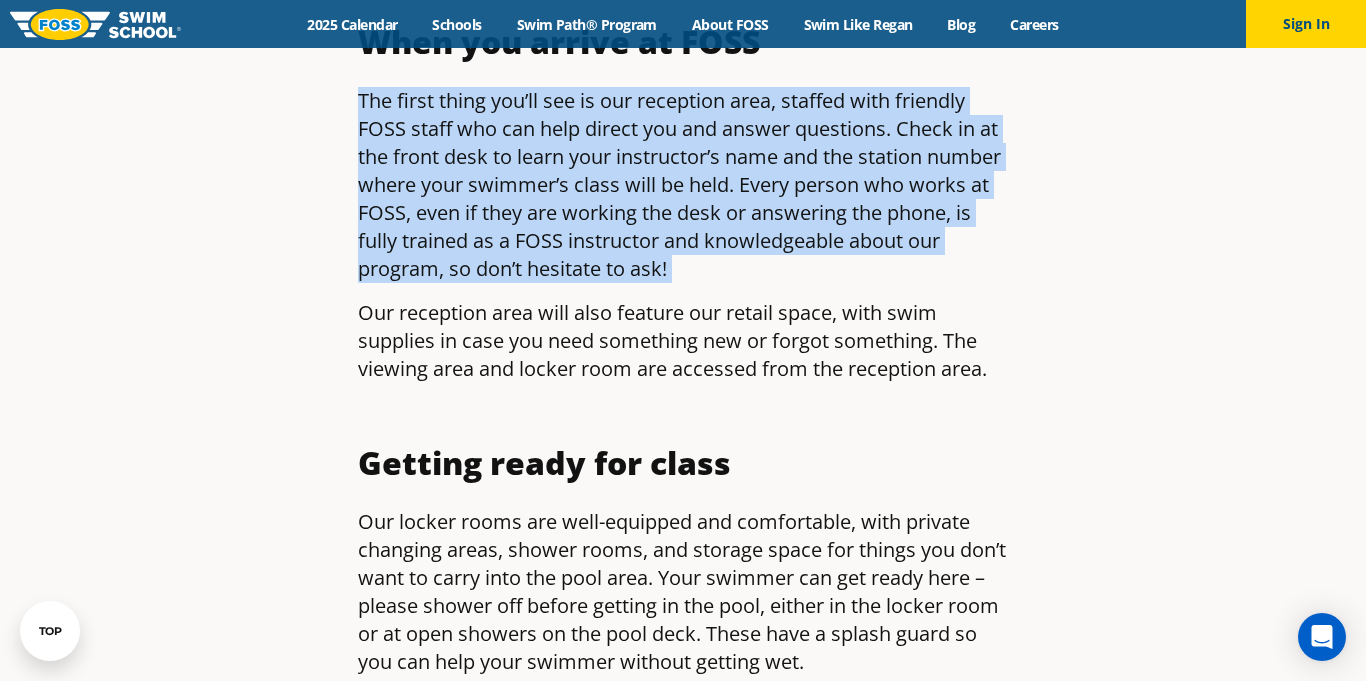 click on "The first thing you’ll see is our reception area, staffed with friendly FOSS staff who can help direct you and answer questions. Check in at the front desk to learn your instructor’s name and the station number where your swimmer’s class will be held. Every person who works at FOSS, even if they are working the desk or answering the phone, is fully trained as a FOSS instructor and knowledgeable about our program, so don’t hesitate to ask!" at bounding box center [683, 185] 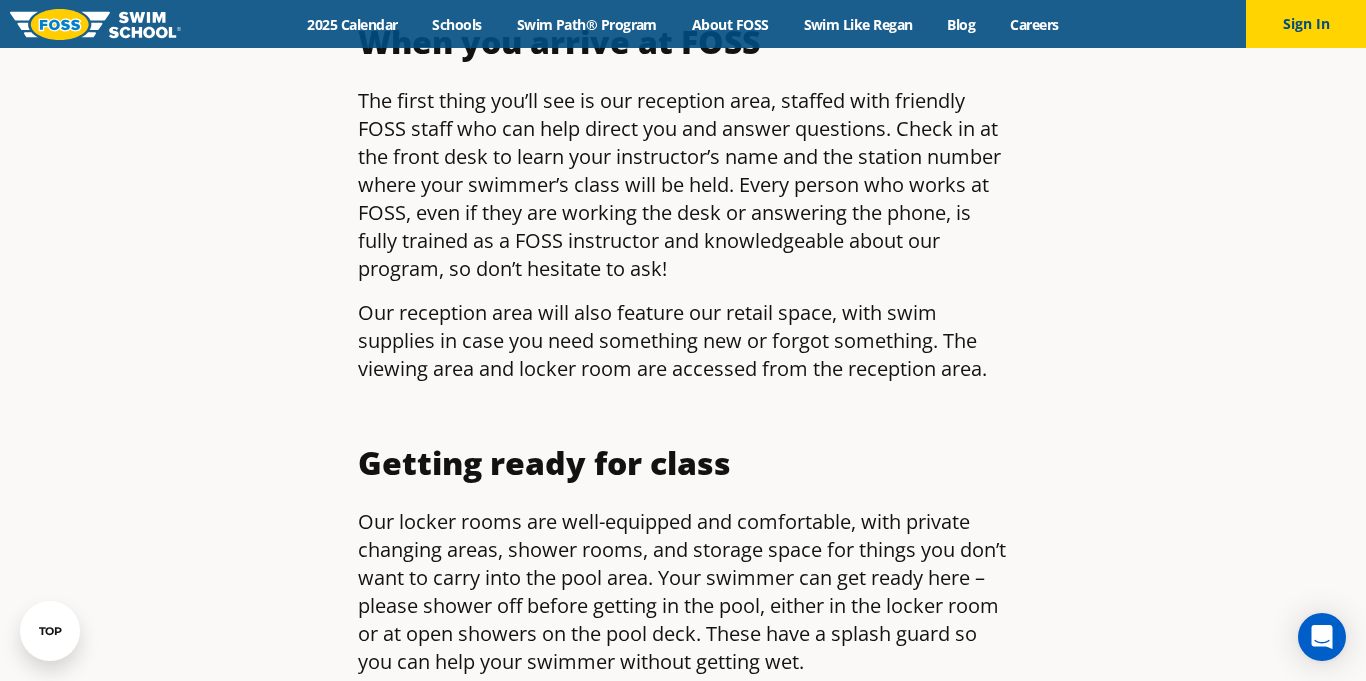 click on "The first thing you’ll see is our reception area, staffed with friendly FOSS staff who can help direct you and answer questions. Check in at the front desk to learn your instructor’s name and the station number where your swimmer’s class will be held. Every person who works at FOSS, even if they are working the desk or answering the phone, is fully trained as a FOSS instructor and knowledgeable about our program, so don’t hesitate to ask!" at bounding box center (683, 185) 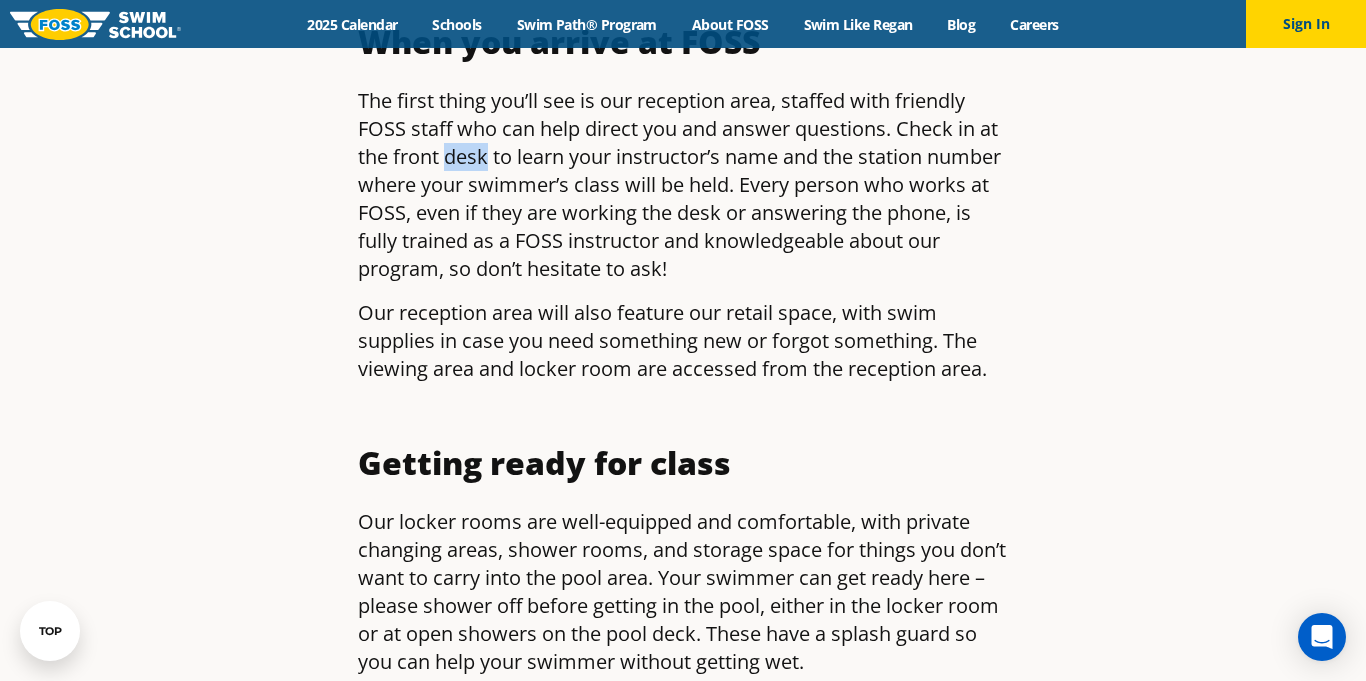 click on "The first thing you’ll see is our reception area, staffed with friendly FOSS staff who can help direct you and answer questions. Check in at the front desk to learn your instructor’s name and the station number where your swimmer’s class will be held. Every person who works at FOSS, even if they are working the desk or answering the phone, is fully trained as a FOSS instructor and knowledgeable about our program, so don’t hesitate to ask!" at bounding box center (683, 185) 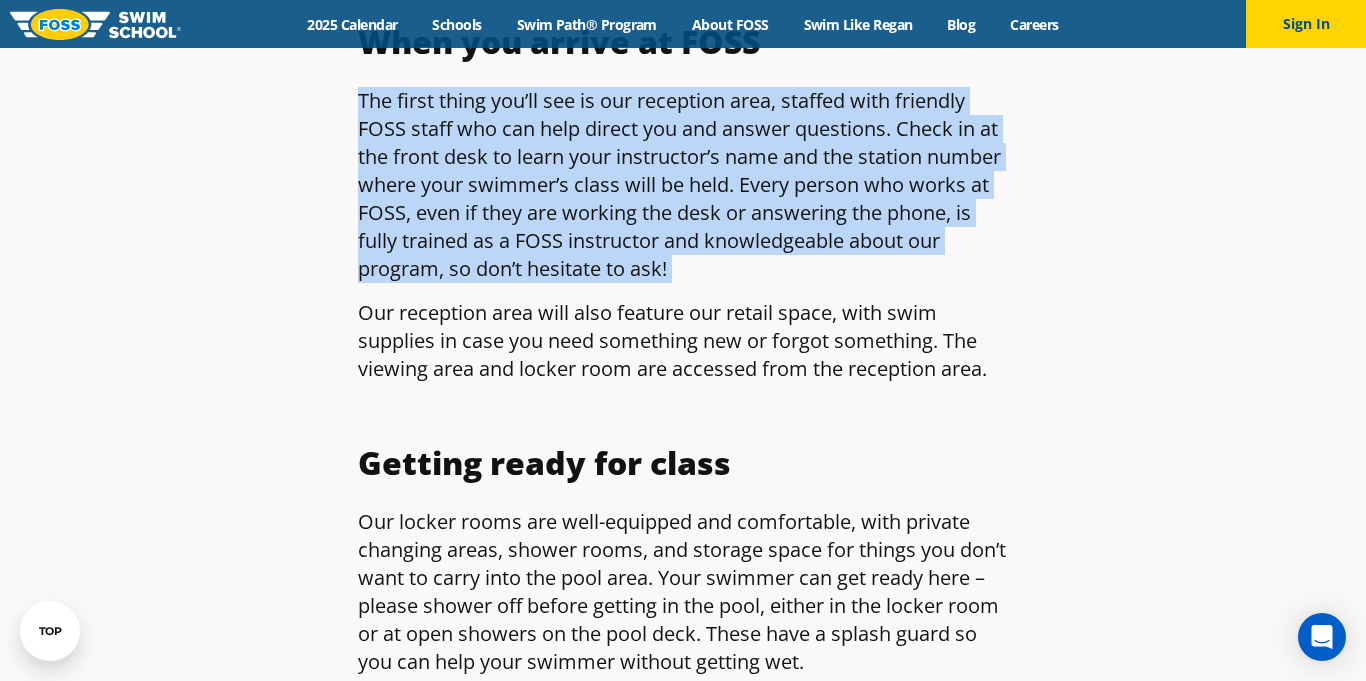 click on "The first thing you’ll see is our reception area, staffed with friendly FOSS staff who can help direct you and answer questions. Check in at the front desk to learn your instructor’s name and the station number where your swimmer’s class will be held. Every person who works at FOSS, even if they are working the desk or answering the phone, is fully trained as a FOSS instructor and knowledgeable about our program, so don’t hesitate to ask!" at bounding box center [683, 185] 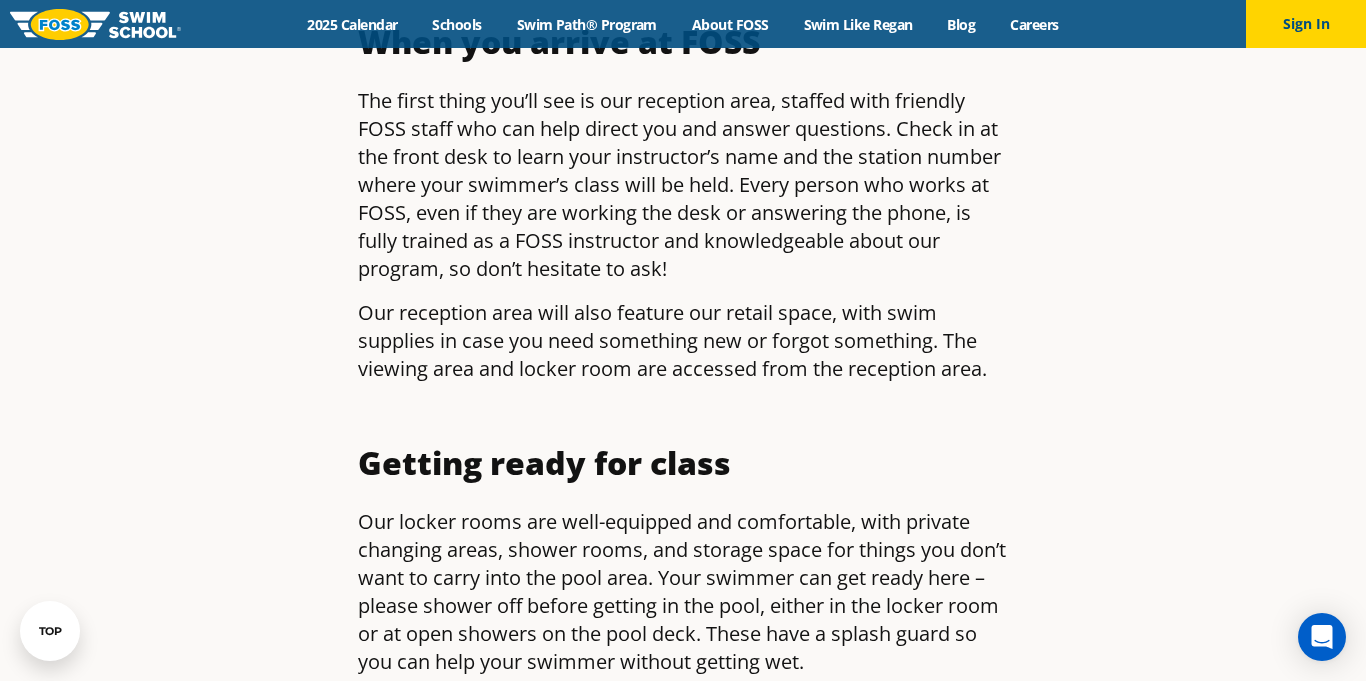 click on "The first thing you’ll see is our reception area, staffed with friendly FOSS staff who can help direct you and answer questions. Check in at the front desk to learn your instructor’s name and the station number where your swimmer’s class will be held. Every person who works at FOSS, even if they are working the desk or answering the phone, is fully trained as a FOSS instructor and knowledgeable about our program, so don’t hesitate to ask!" at bounding box center (683, 185) 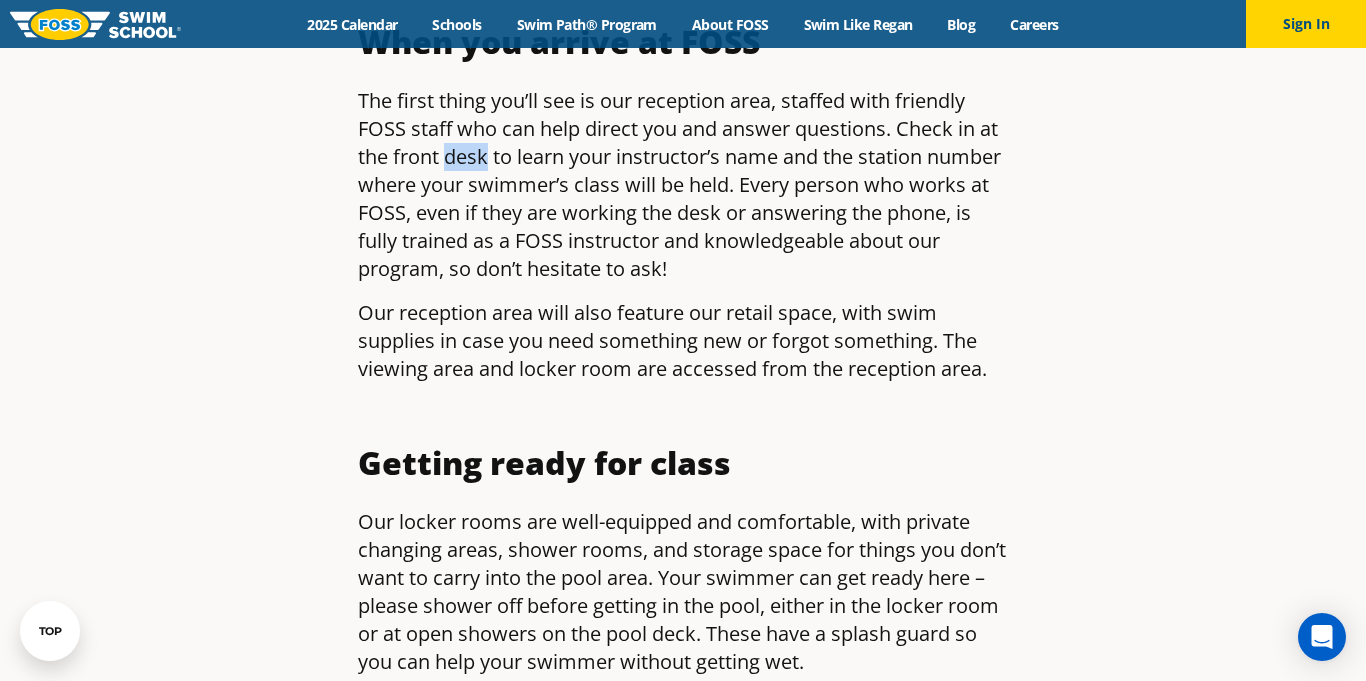 click on "The first thing you’ll see is our reception area, staffed with friendly FOSS staff who can help direct you and answer questions. Check in at the front desk to learn your instructor’s name and the station number where your swimmer’s class will be held. Every person who works at FOSS, even if they are working the desk or answering the phone, is fully trained as a FOSS instructor and knowledgeable about our program, so don’t hesitate to ask!" at bounding box center (683, 185) 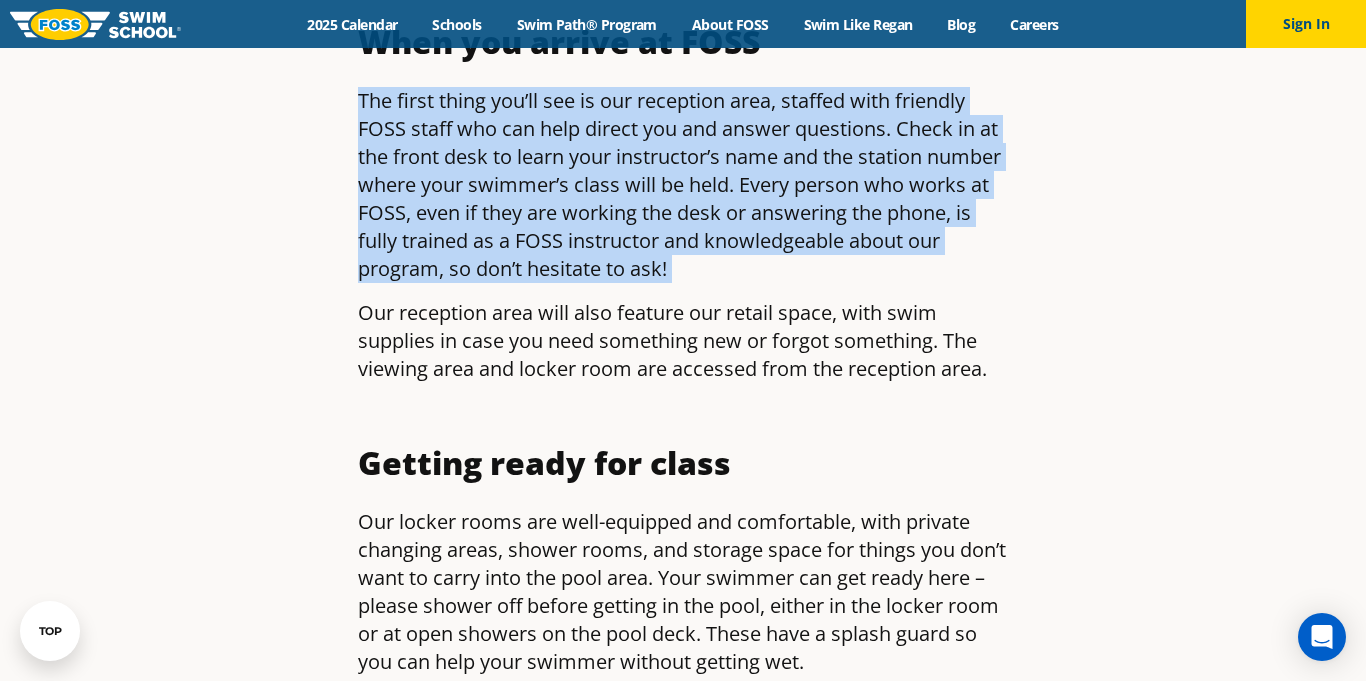click on "The first thing you’ll see is our reception area, staffed with friendly FOSS staff who can help direct you and answer questions. Check in at the front desk to learn your instructor’s name and the station number where your swimmer’s class will be held. Every person who works at FOSS, even if they are working the desk or answering the phone, is fully trained as a FOSS instructor and knowledgeable about our program, so don’t hesitate to ask!" at bounding box center (683, 185) 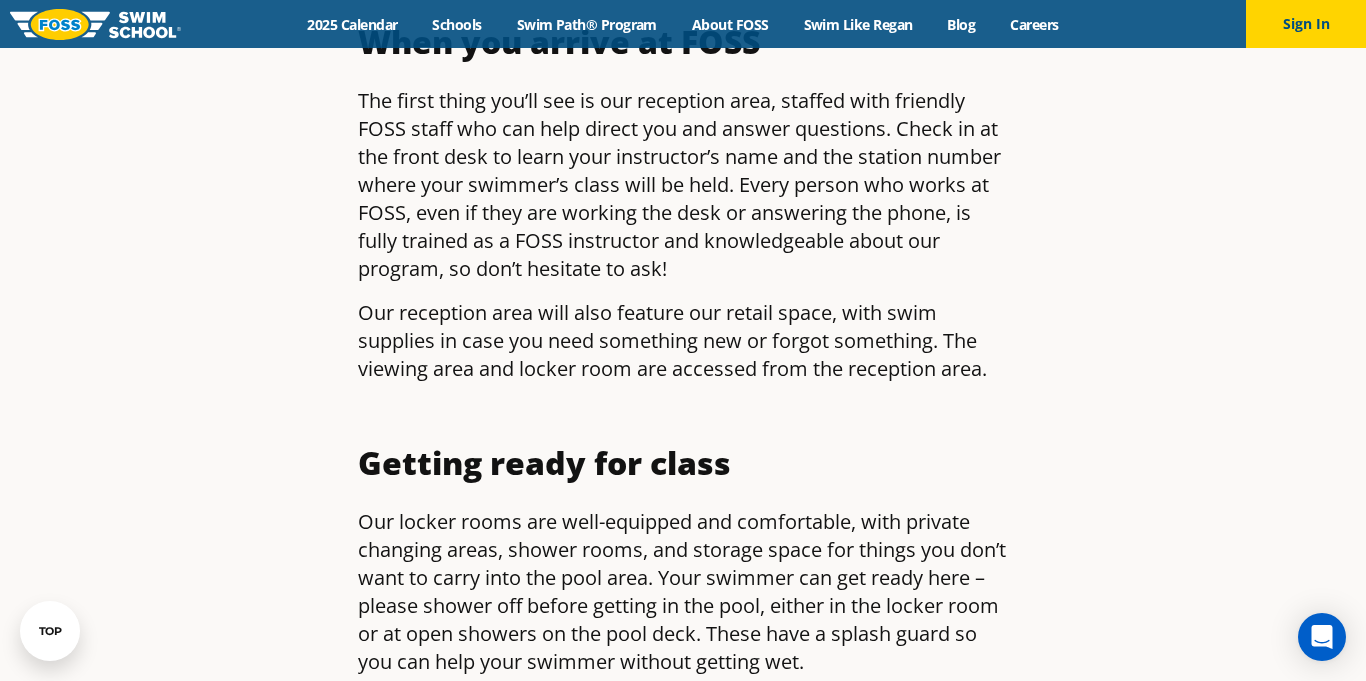 click on "The first thing you’ll see is our reception area, staffed with friendly FOSS staff who can help direct you and answer questions. Check in at the front desk to learn your instructor’s name and the station number where your swimmer’s class will be held. Every person who works at FOSS, even if they are working the desk or answering the phone, is fully trained as a FOSS instructor and knowledgeable about our program, so don’t hesitate to ask!" at bounding box center [683, 185] 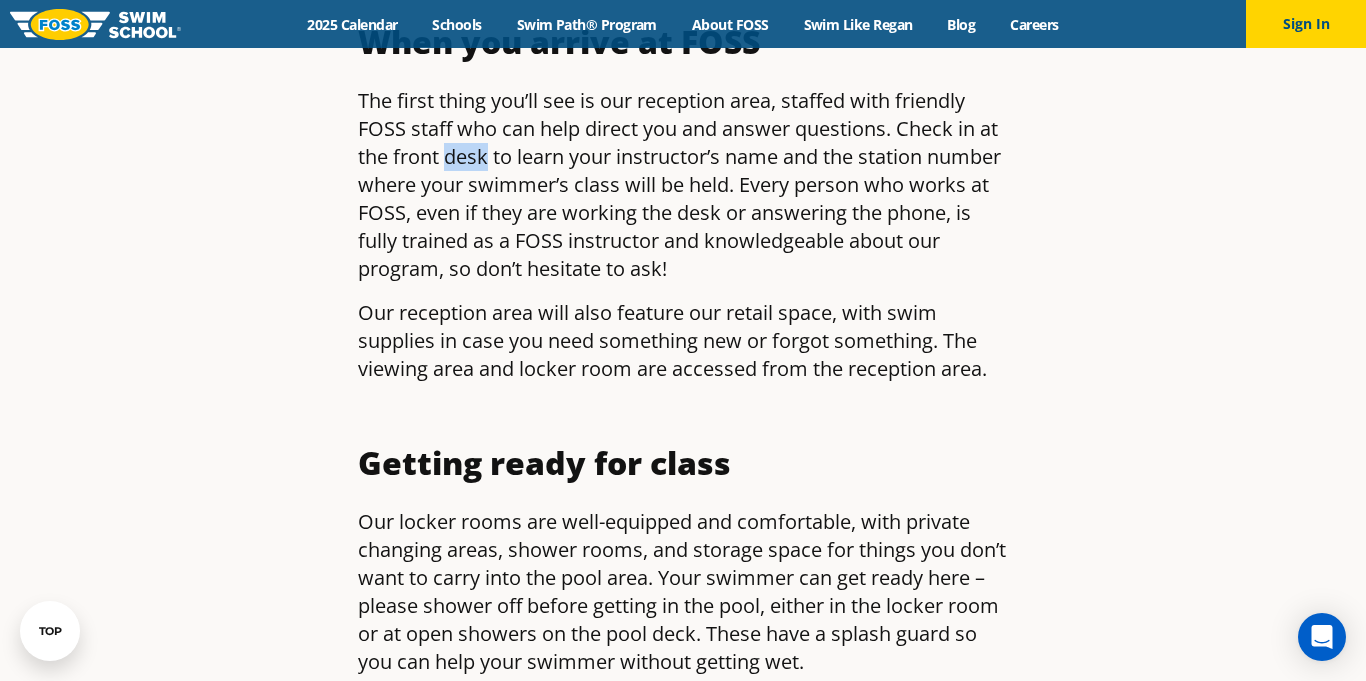 click on "The first thing you’ll see is our reception area, staffed with friendly FOSS staff who can help direct you and answer questions. Check in at the front desk to learn your instructor’s name and the station number where your swimmer’s class will be held. Every person who works at FOSS, even if they are working the desk or answering the phone, is fully trained as a FOSS instructor and knowledgeable about our program, so don’t hesitate to ask!" at bounding box center (683, 185) 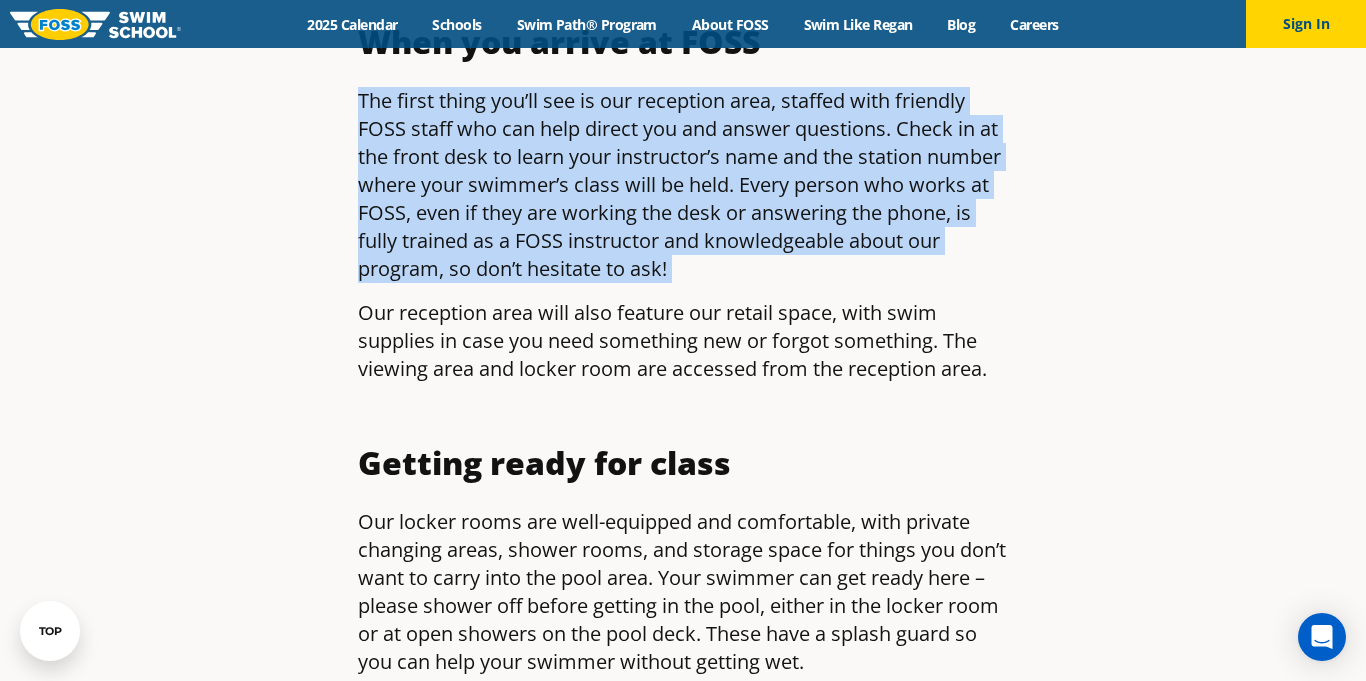 click on "The first thing you’ll see is our reception area, staffed with friendly FOSS staff who can help direct you and answer questions. Check in at the front desk to learn your instructor’s name and the station number where your swimmer’s class will be held. Every person who works at FOSS, even if they are working the desk or answering the phone, is fully trained as a FOSS instructor and knowledgeable about our program, so don’t hesitate to ask!" at bounding box center [683, 185] 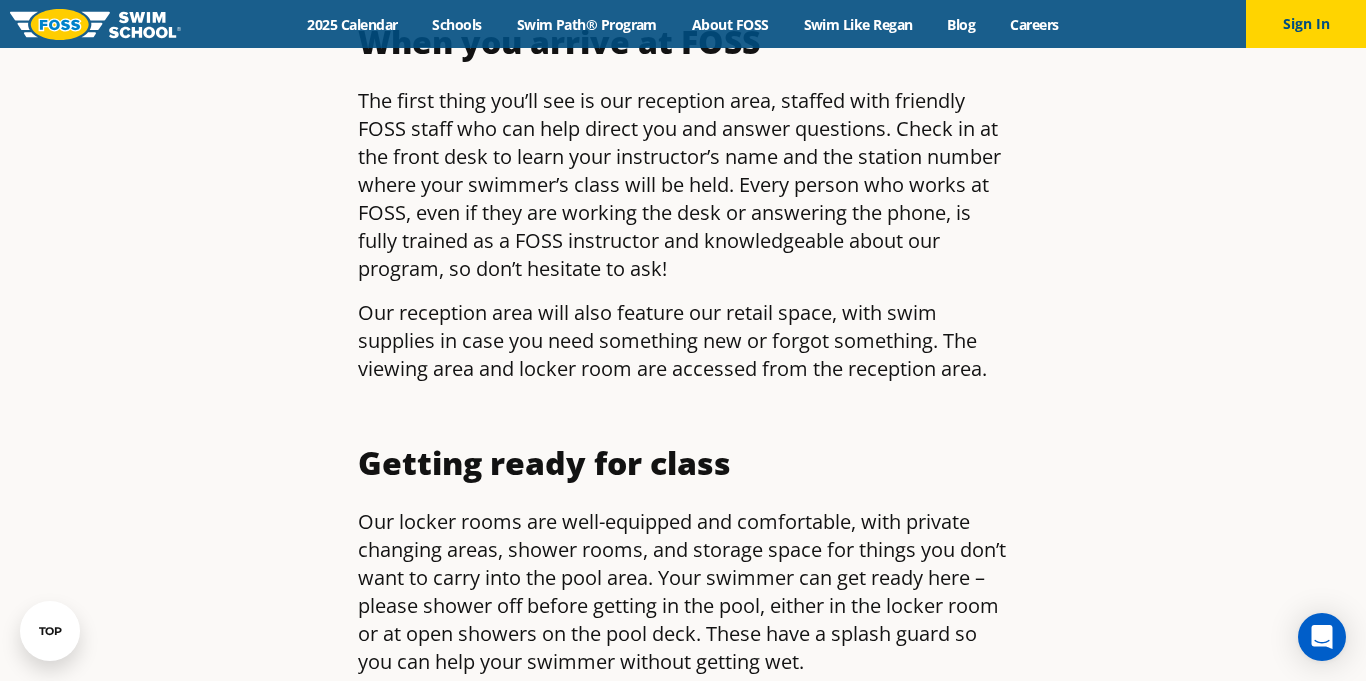 click on "The first thing you’ll see is our reception area, staffed with friendly FOSS staff who can help direct you and answer questions. Check in at the front desk to learn your instructor’s name and the station number where your swimmer’s class will be held. Every person who works at FOSS, even if they are working the desk or answering the phone, is fully trained as a FOSS instructor and knowledgeable about our program, so don’t hesitate to ask!" at bounding box center [683, 185] 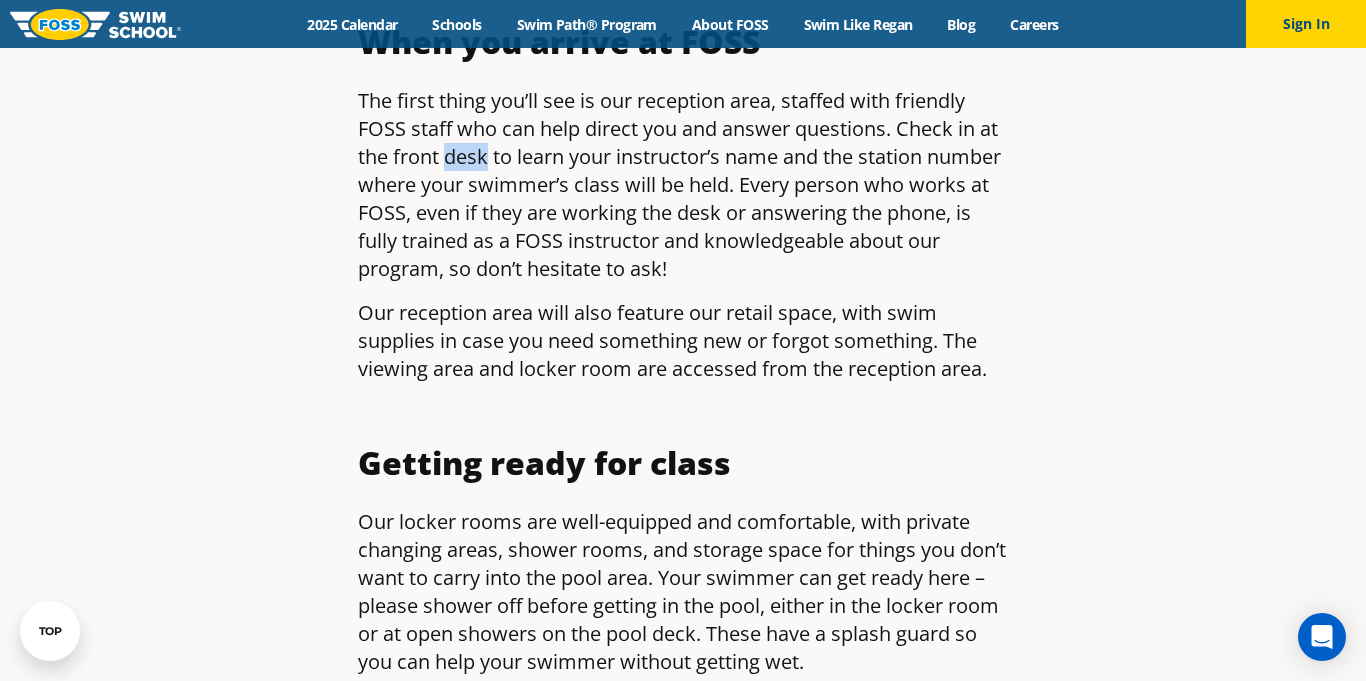 click on "The first thing you’ll see is our reception area, staffed with friendly FOSS staff who can help direct you and answer questions. Check in at the front desk to learn your instructor’s name and the station number where your swimmer’s class will be held. Every person who works at FOSS, even if they are working the desk or answering the phone, is fully trained as a FOSS instructor and knowledgeable about our program, so don’t hesitate to ask!" at bounding box center [683, 185] 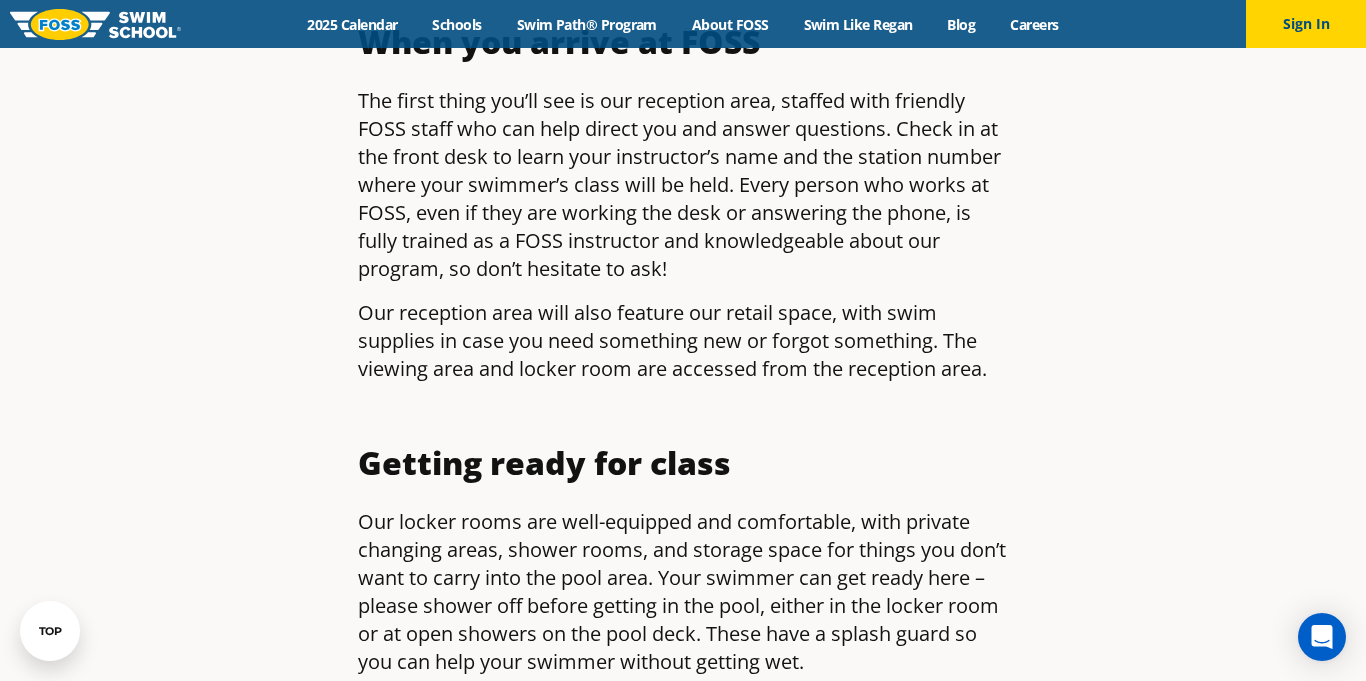 click on "The first thing you’ll see is our reception area, staffed with friendly FOSS staff who can help direct you and answer questions. Check in at the front desk to learn your instructor’s name and the station number where your swimmer’s class will be held. Every person who works at FOSS, even if they are working the desk or answering the phone, is fully trained as a FOSS instructor and knowledgeable about our program, so don’t hesitate to ask!" at bounding box center (683, 185) 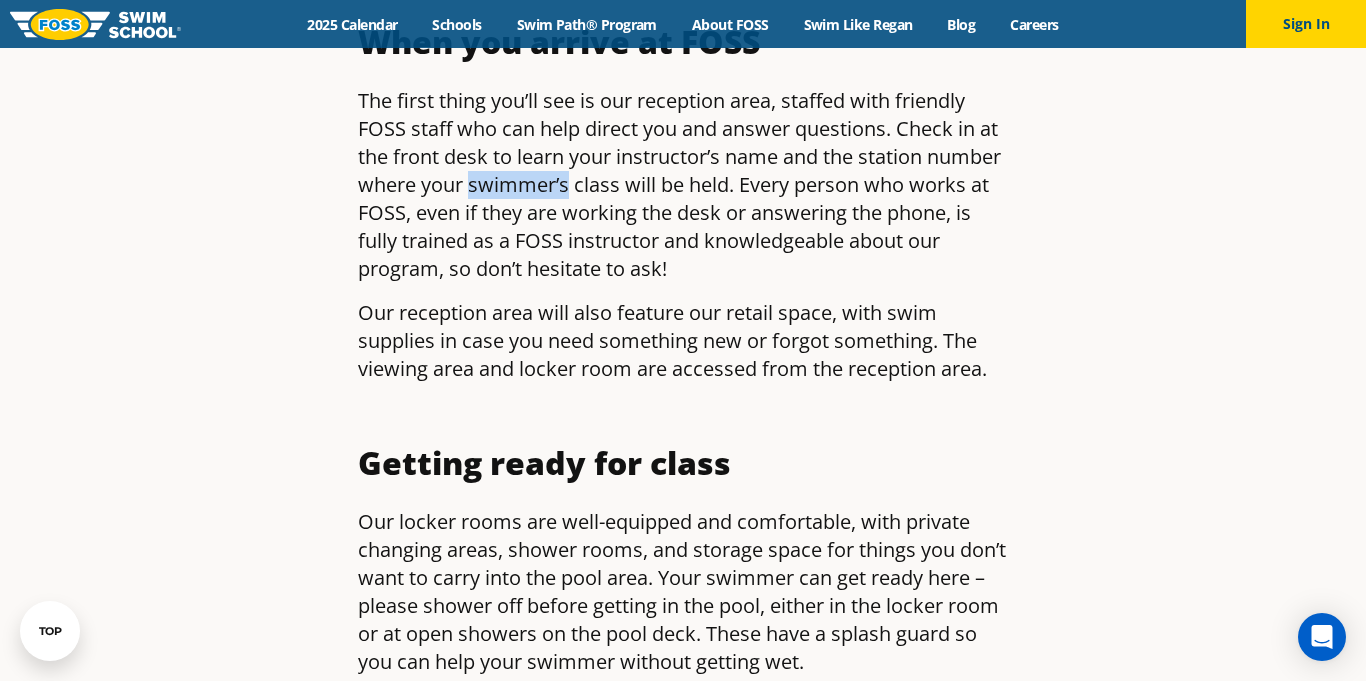 click on "The first thing you’ll see is our reception area, staffed with friendly FOSS staff who can help direct you and answer questions. Check in at the front desk to learn your instructor’s name and the station number where your swimmer’s class will be held. Every person who works at FOSS, even if they are working the desk or answering the phone, is fully trained as a FOSS instructor and knowledgeable about our program, so don’t hesitate to ask!" at bounding box center (683, 185) 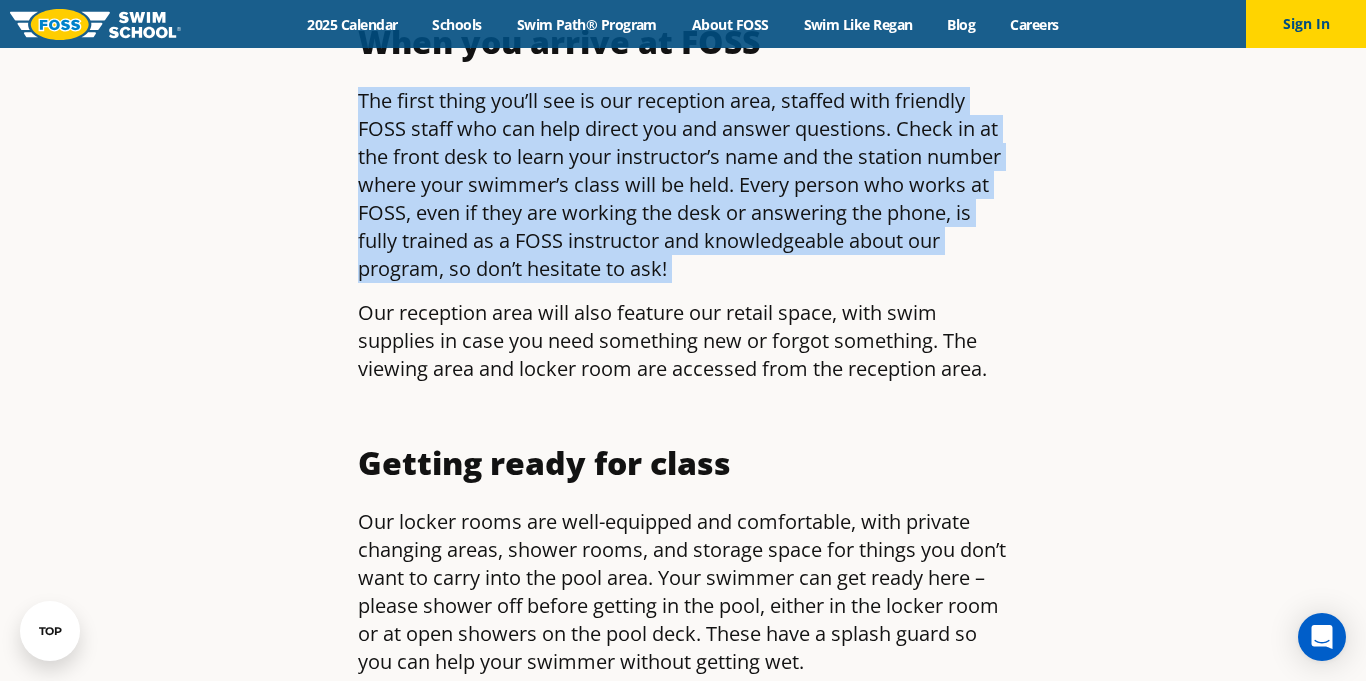 click on "The first thing you’ll see is our reception area, staffed with friendly FOSS staff who can help direct you and answer questions. Check in at the front desk to learn your instructor’s name and the station number where your swimmer’s class will be held. Every person who works at FOSS, even if they are working the desk or answering the phone, is fully trained as a FOSS instructor and knowledgeable about our program, so don’t hesitate to ask!" at bounding box center [683, 185] 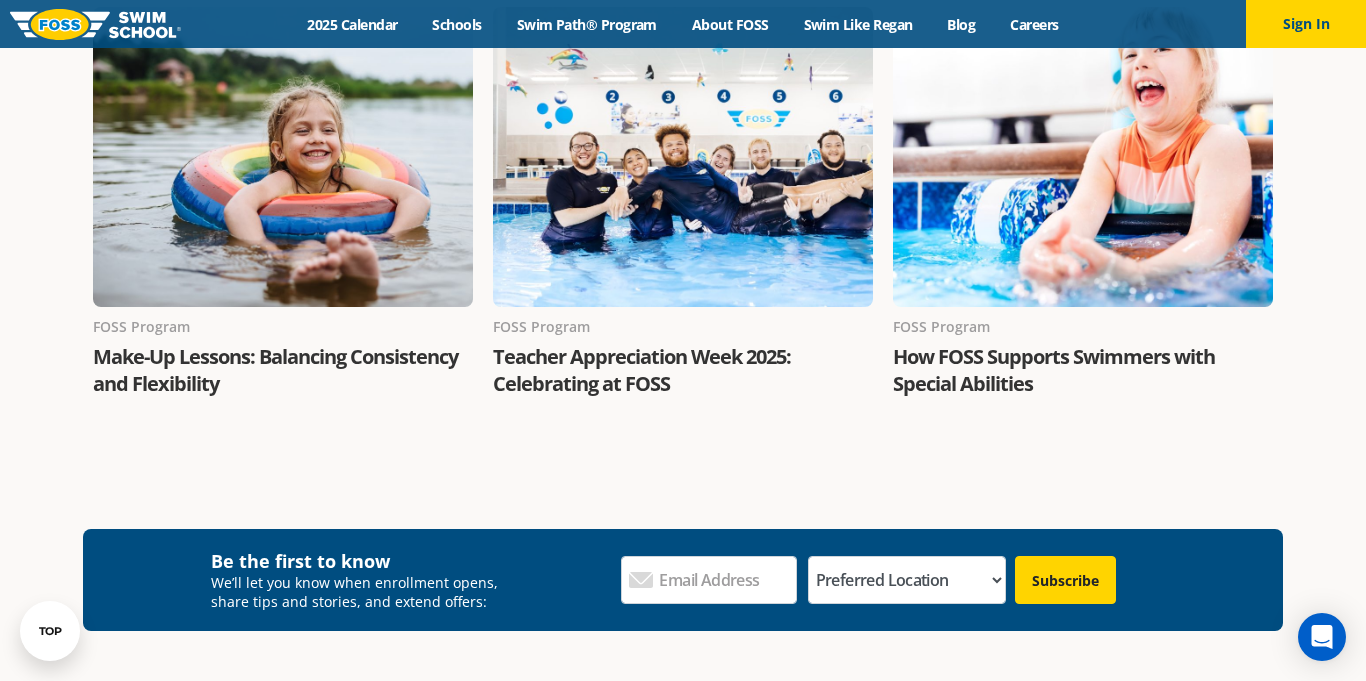 scroll, scrollTop: 3253, scrollLeft: 0, axis: vertical 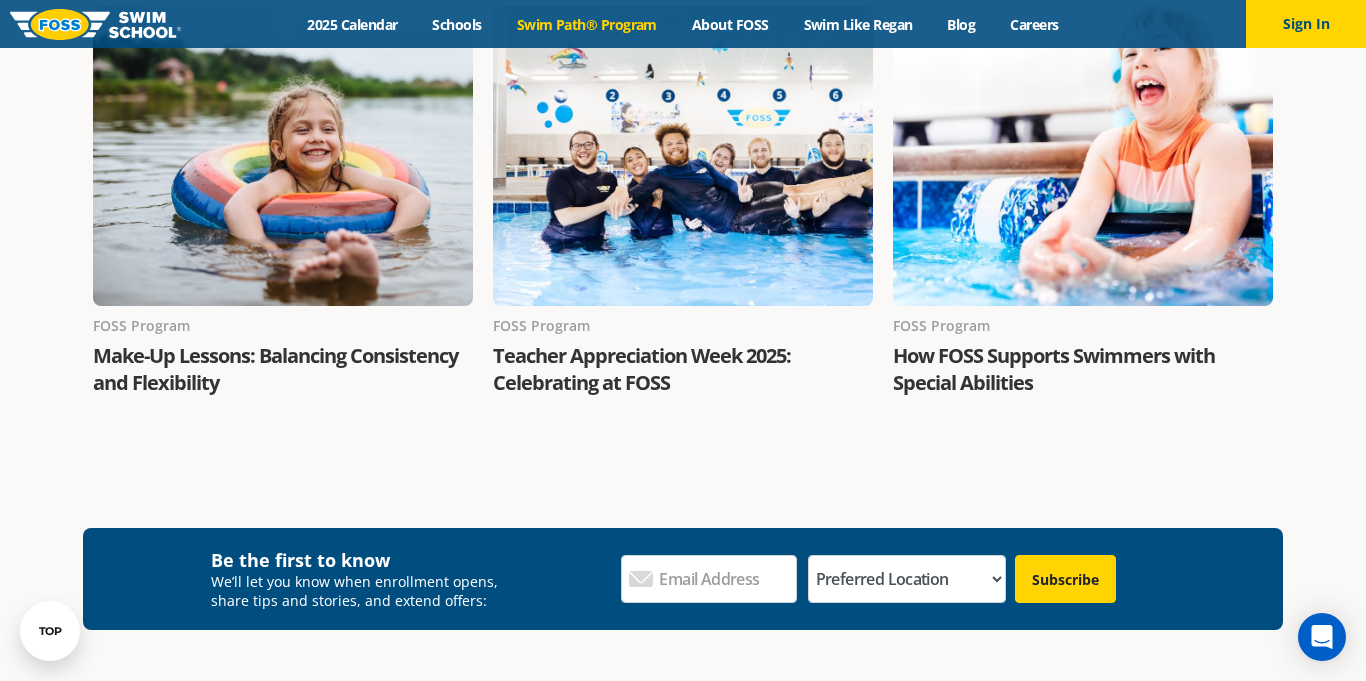 click on "Swim Path® Program" at bounding box center (586, 24) 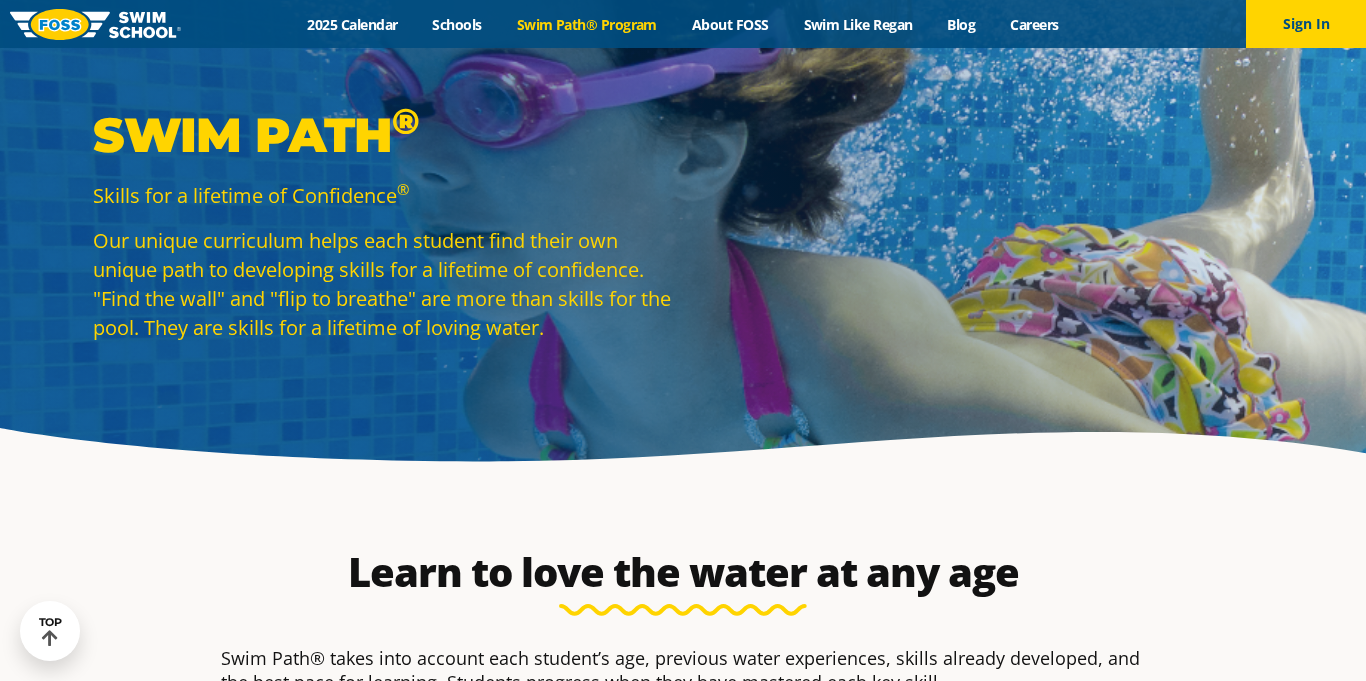 scroll, scrollTop: 1014, scrollLeft: 0, axis: vertical 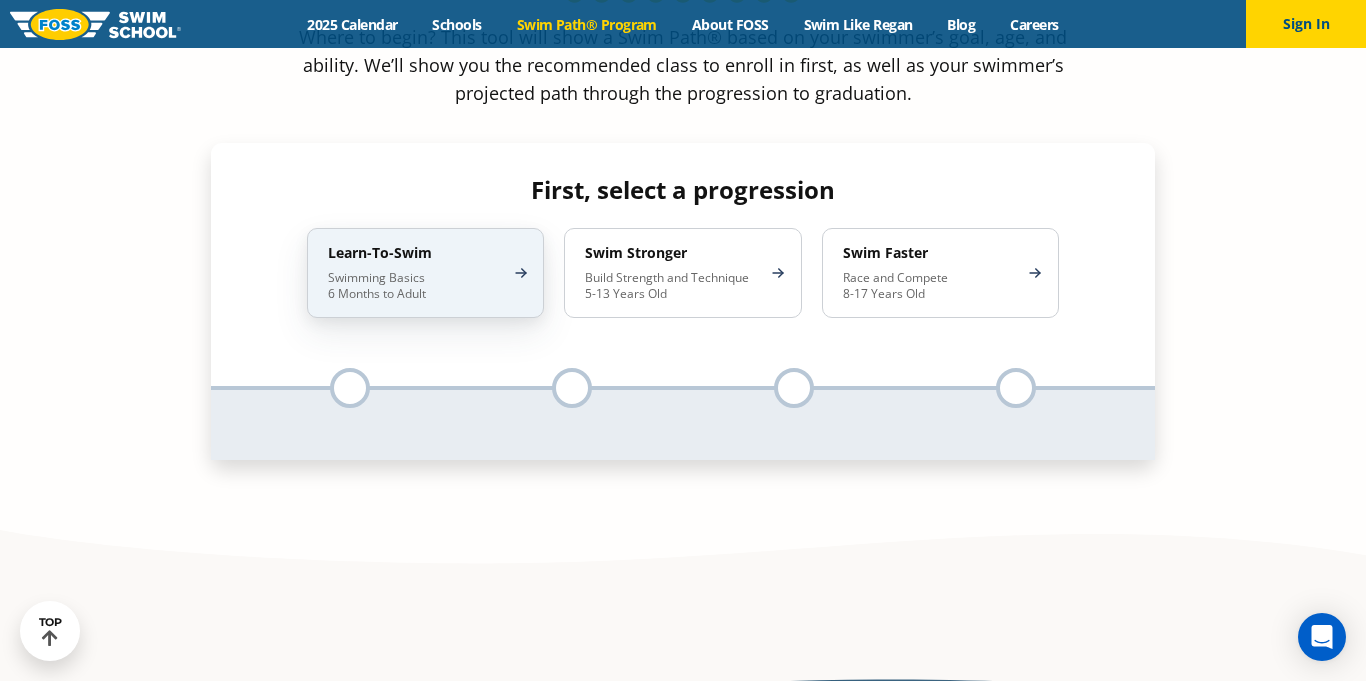 click on "Learn-To-Swim Swimming Basics 6 Months to Adult" at bounding box center (425, 273) 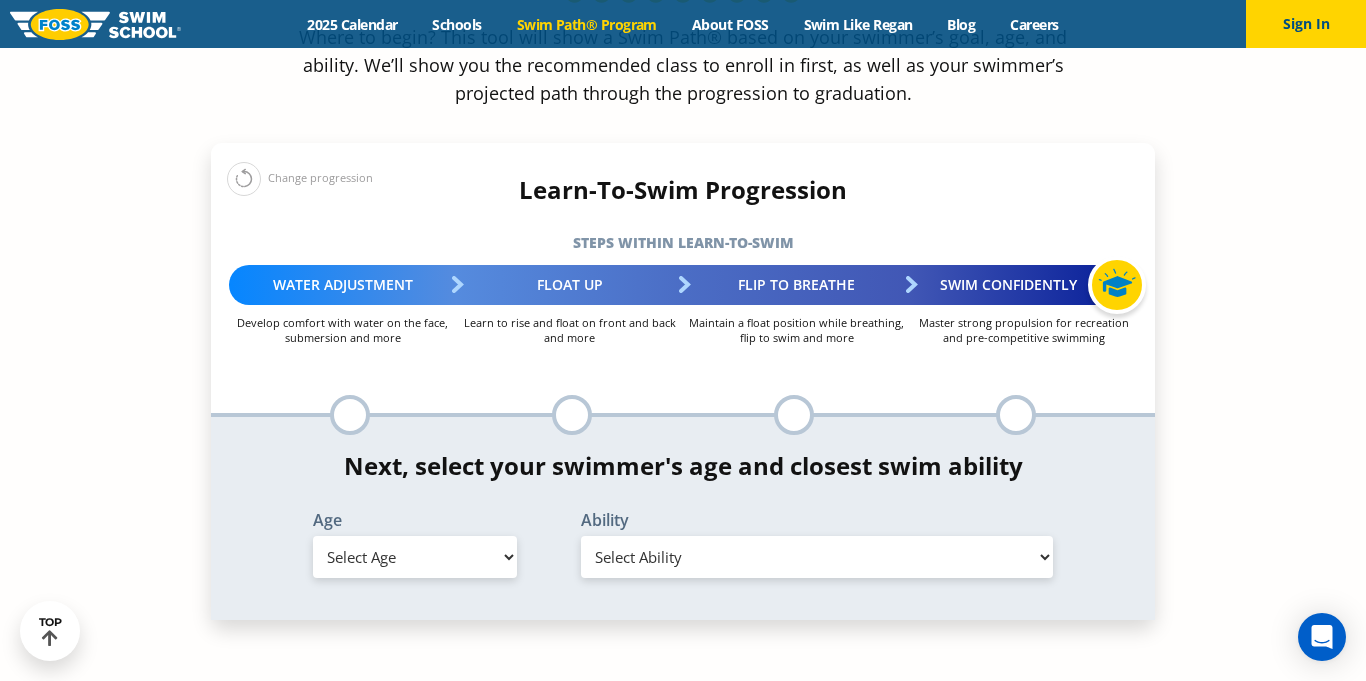 click at bounding box center (350, 415) 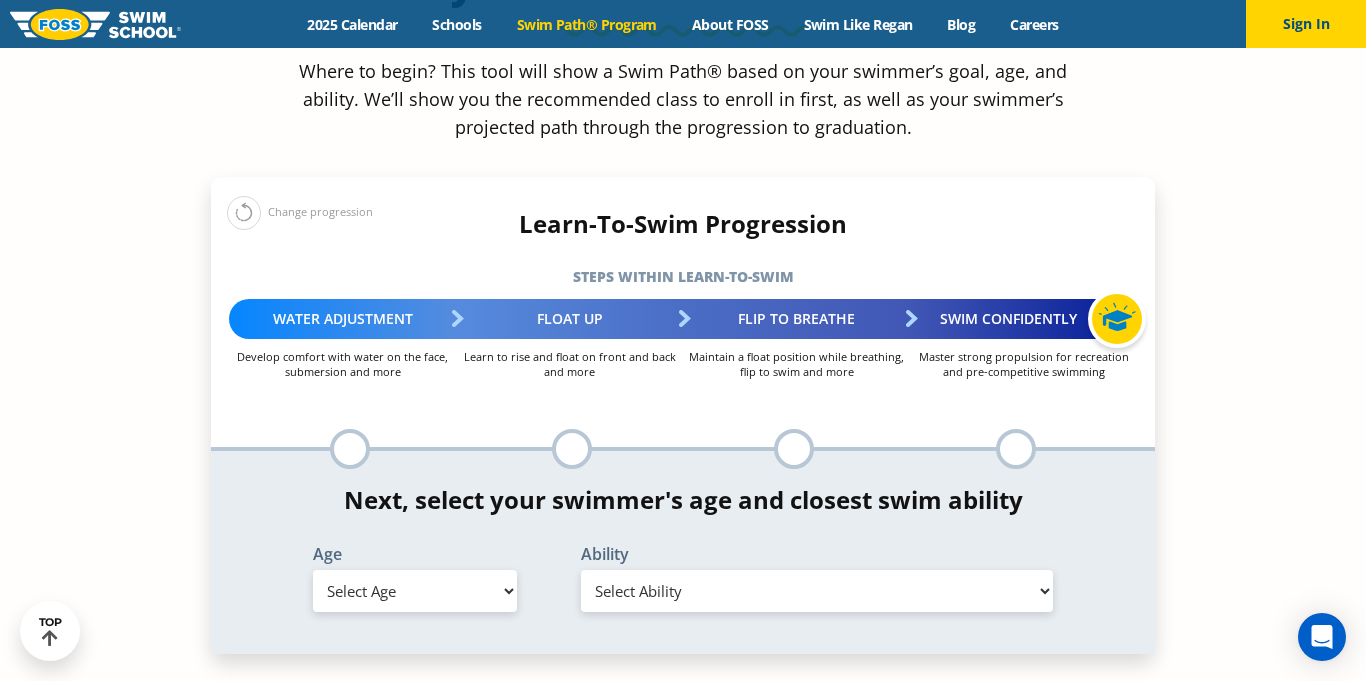 scroll, scrollTop: 1783, scrollLeft: 0, axis: vertical 